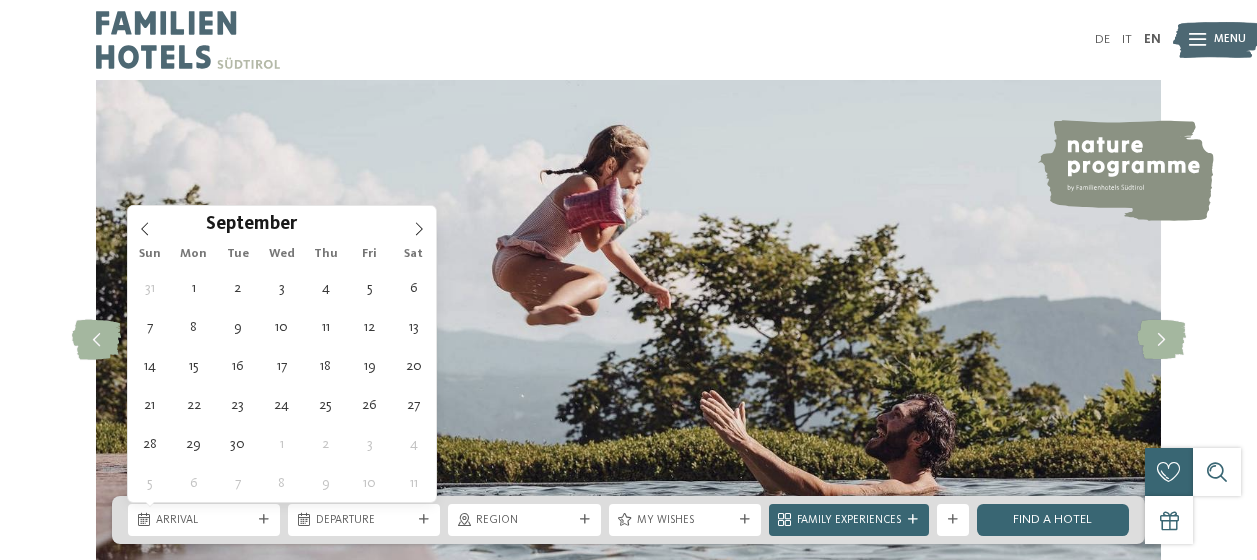 scroll, scrollTop: 0, scrollLeft: 0, axis: both 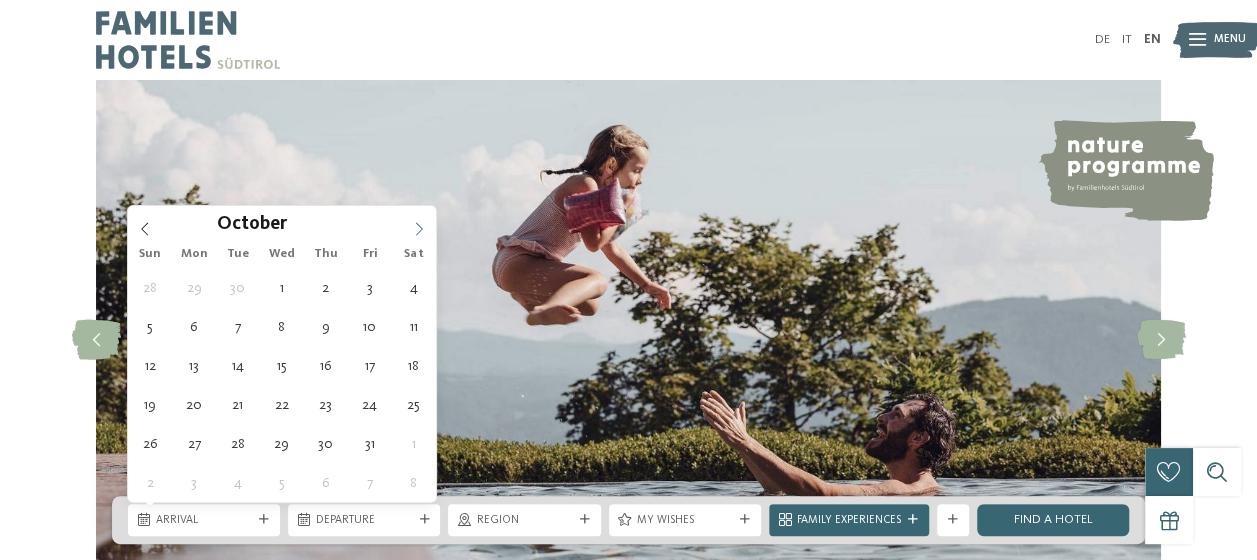 drag, startPoint x: 0, startPoint y: 0, endPoint x: 419, endPoint y: 218, distance: 472.31876 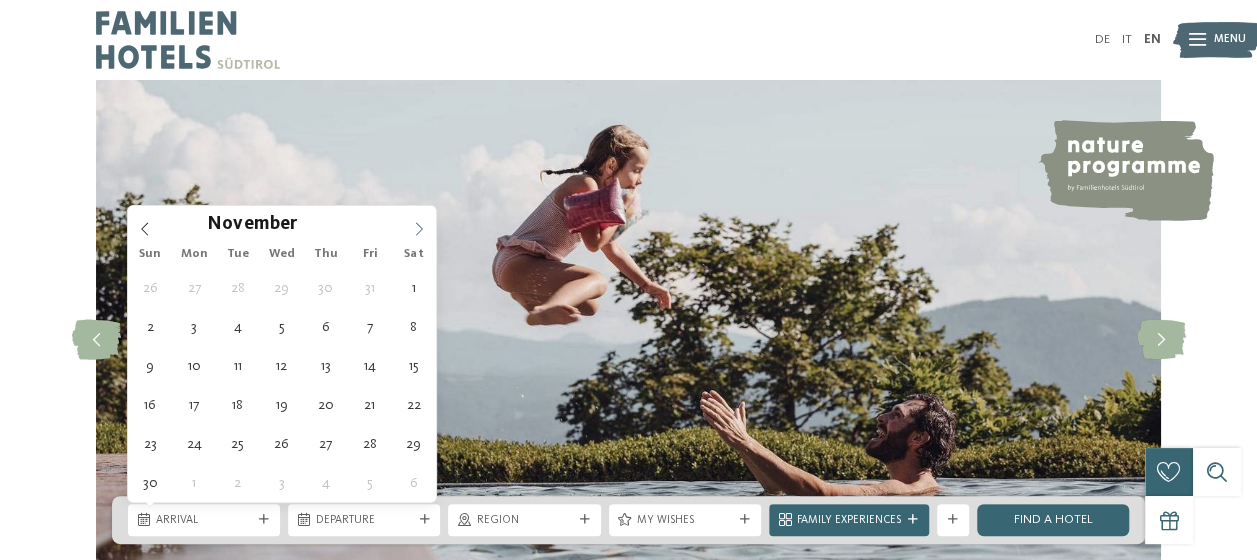 click at bounding box center (419, 223) 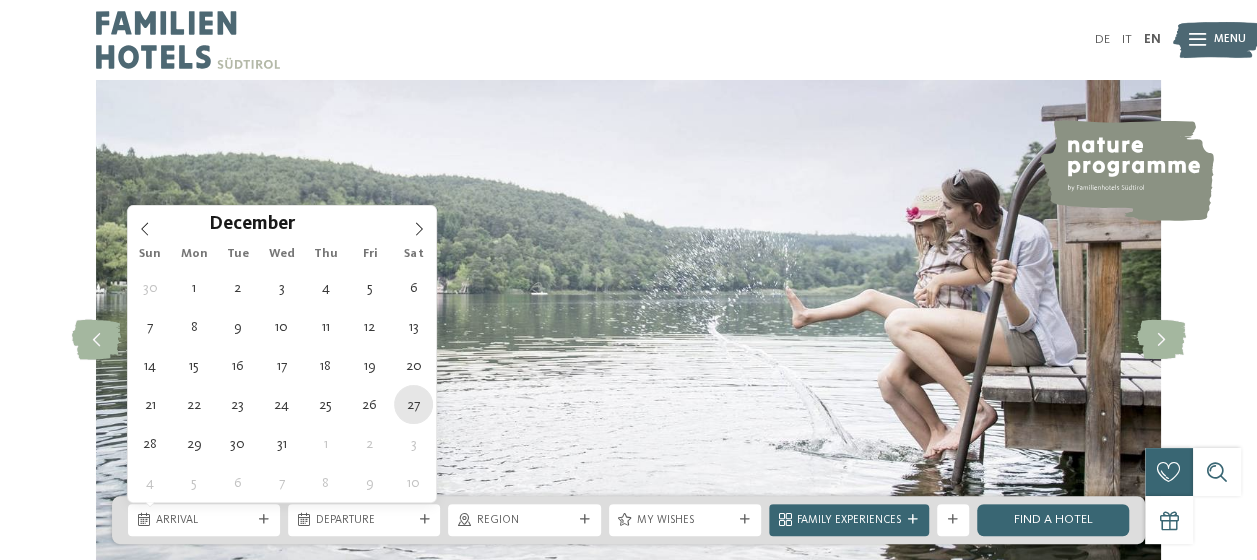 type on "27.12.2025" 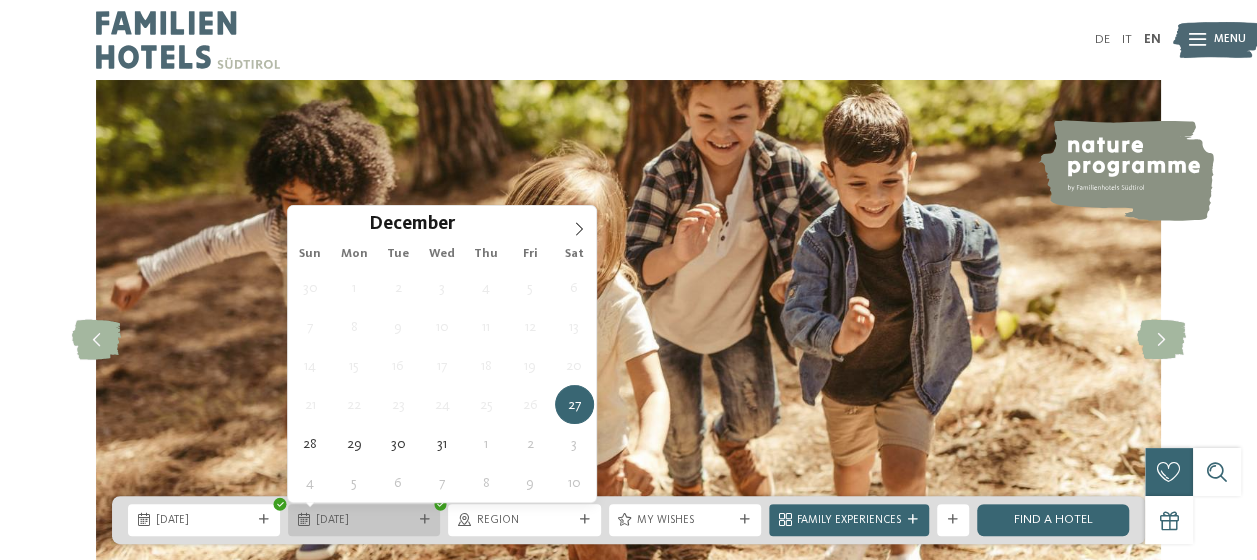 click on "27.12.2025" at bounding box center (364, 521) 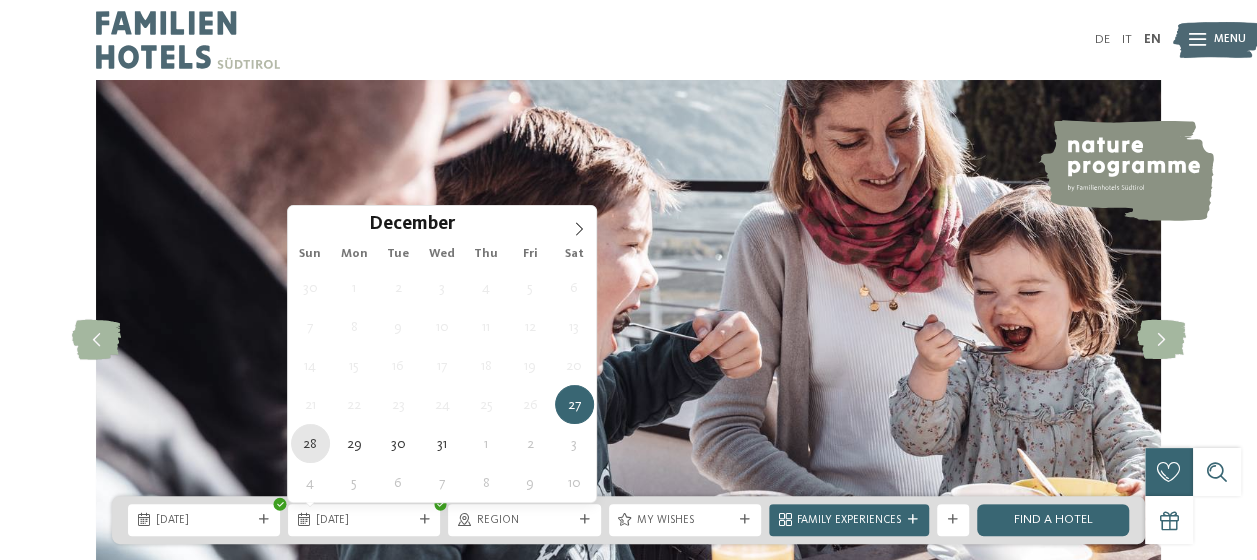 type on "28.12.2025" 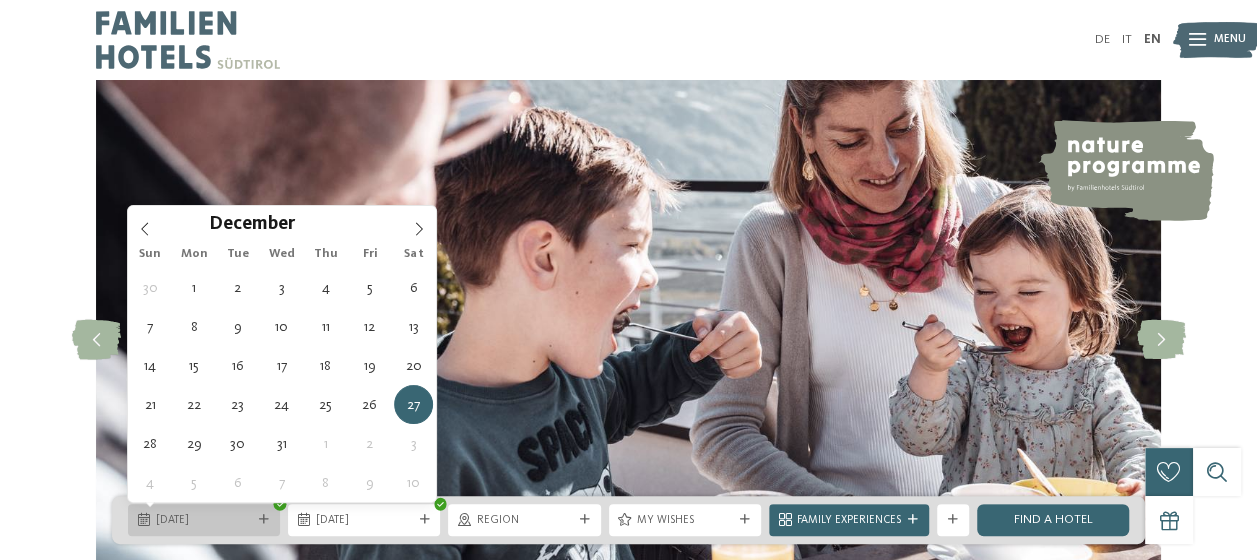 click on "27.12.2025" at bounding box center [204, 521] 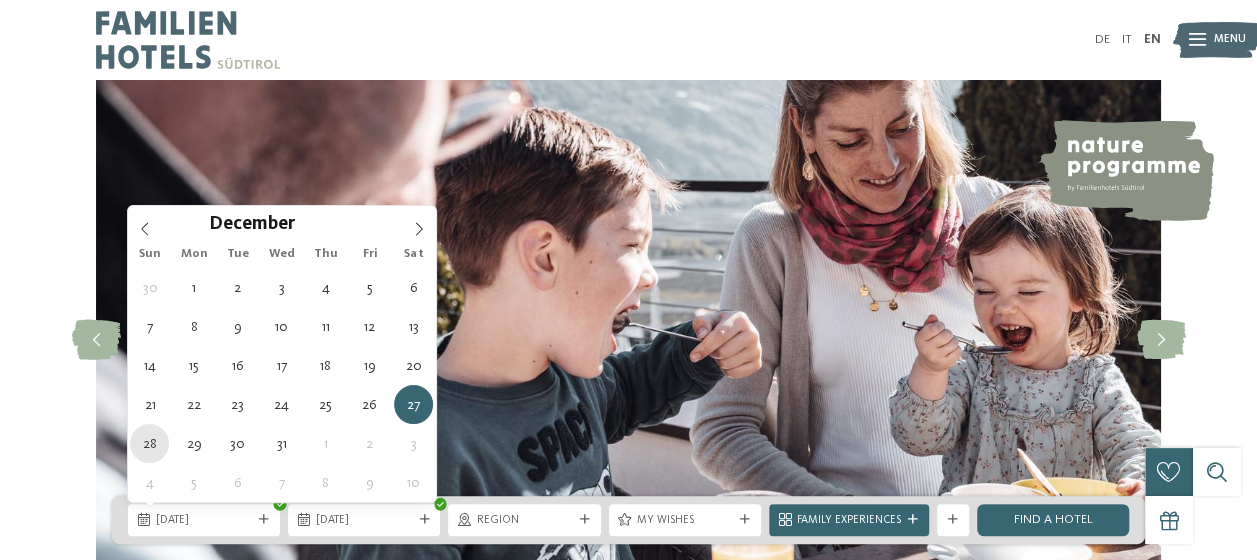 type on "28.12.2025" 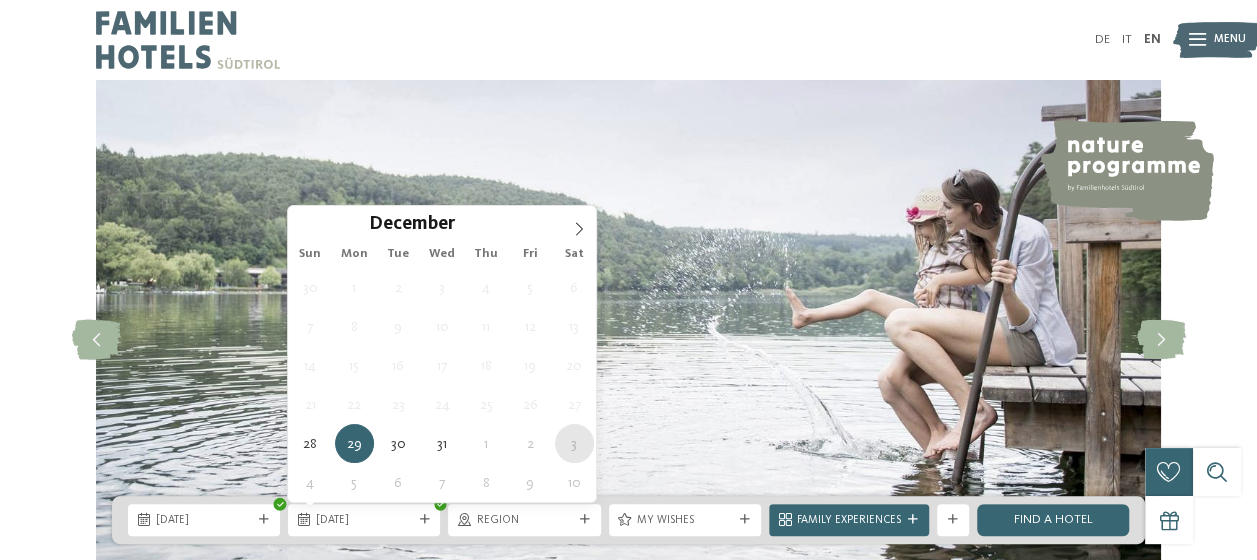 type on "03.01.2026" 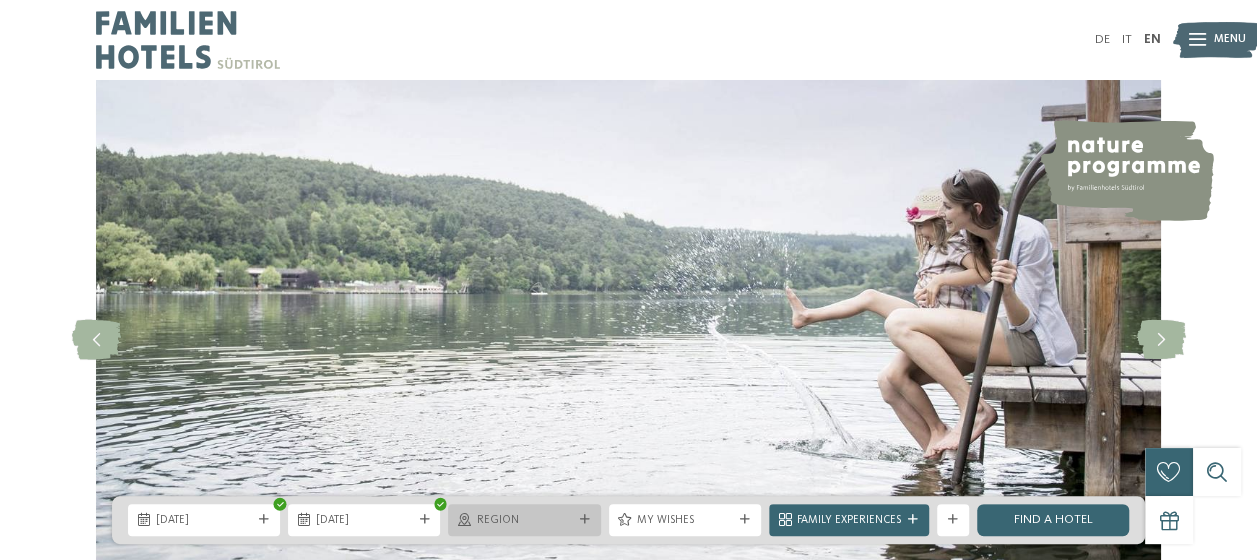 click on "Region" at bounding box center [524, 519] 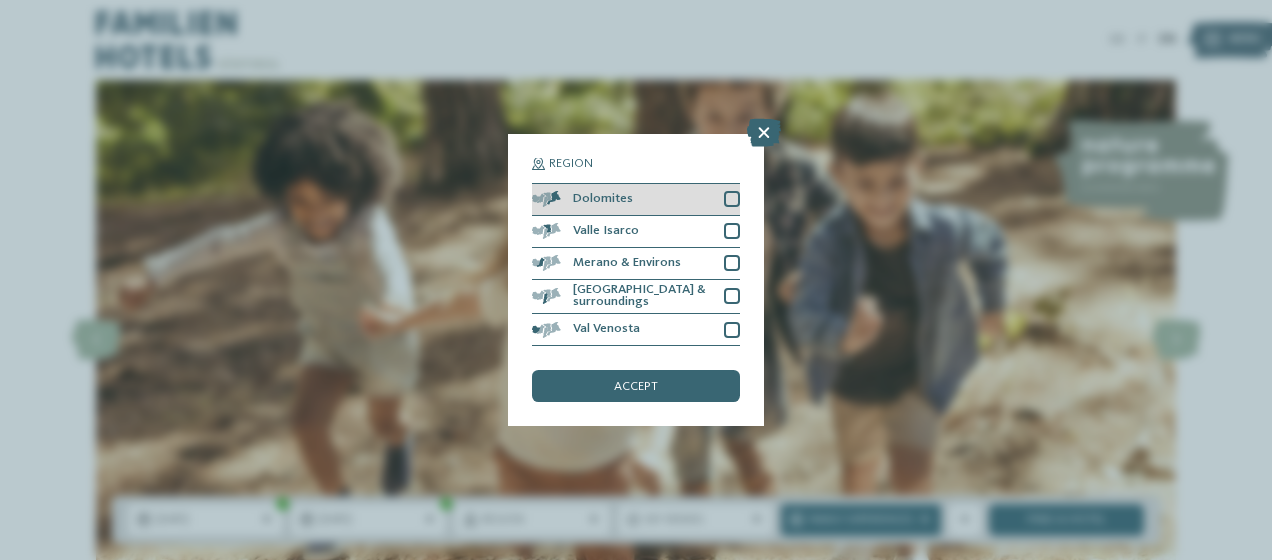 click at bounding box center (732, 199) 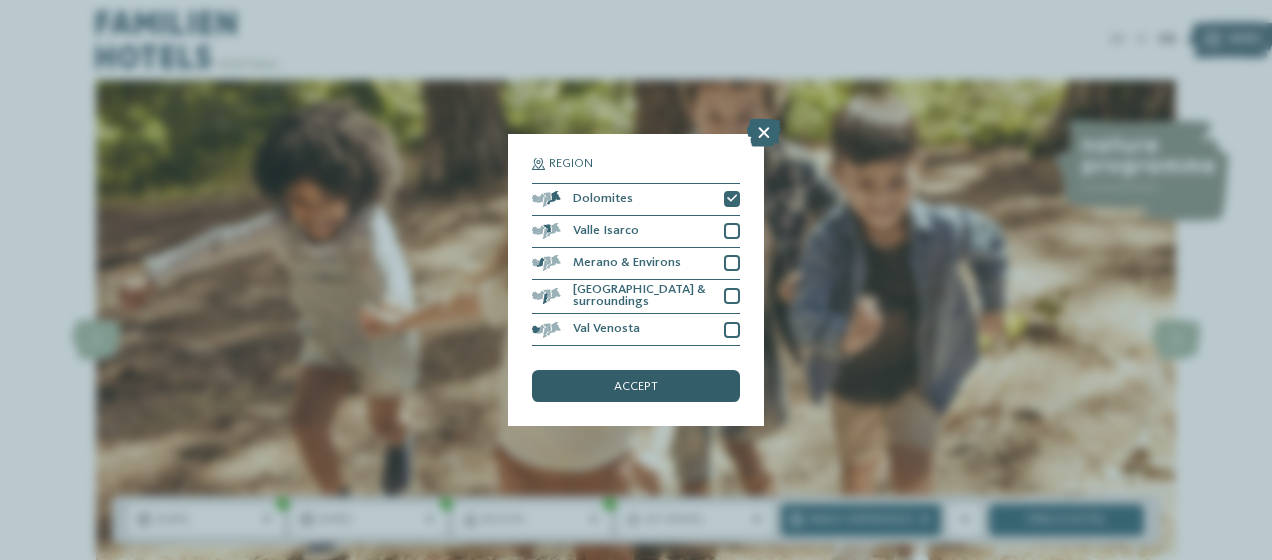 click on "accept" at bounding box center [636, 386] 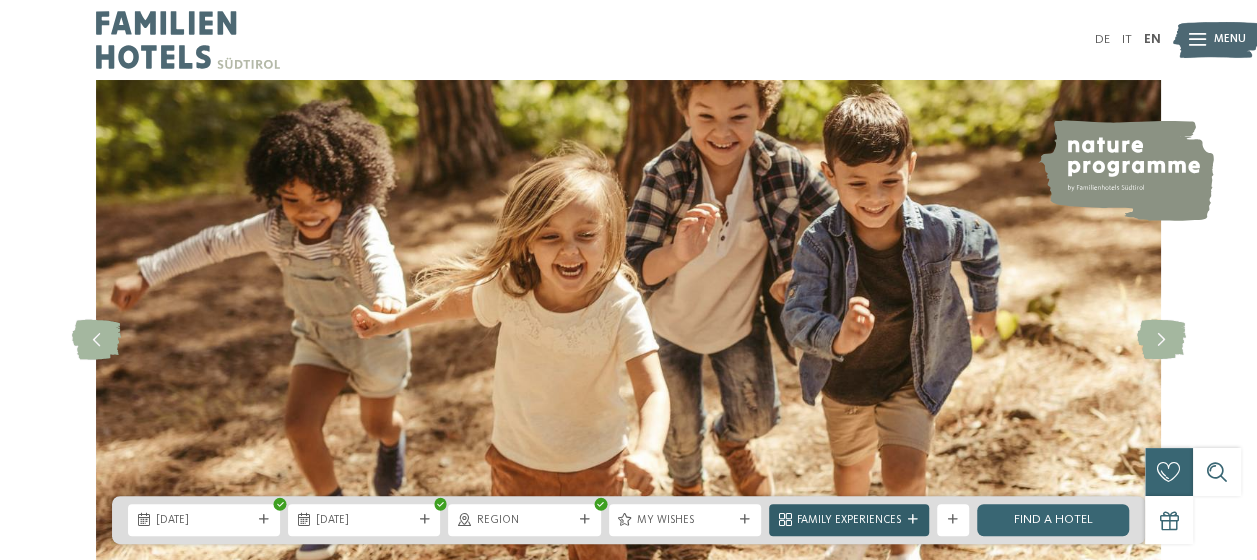 click at bounding box center [913, 520] 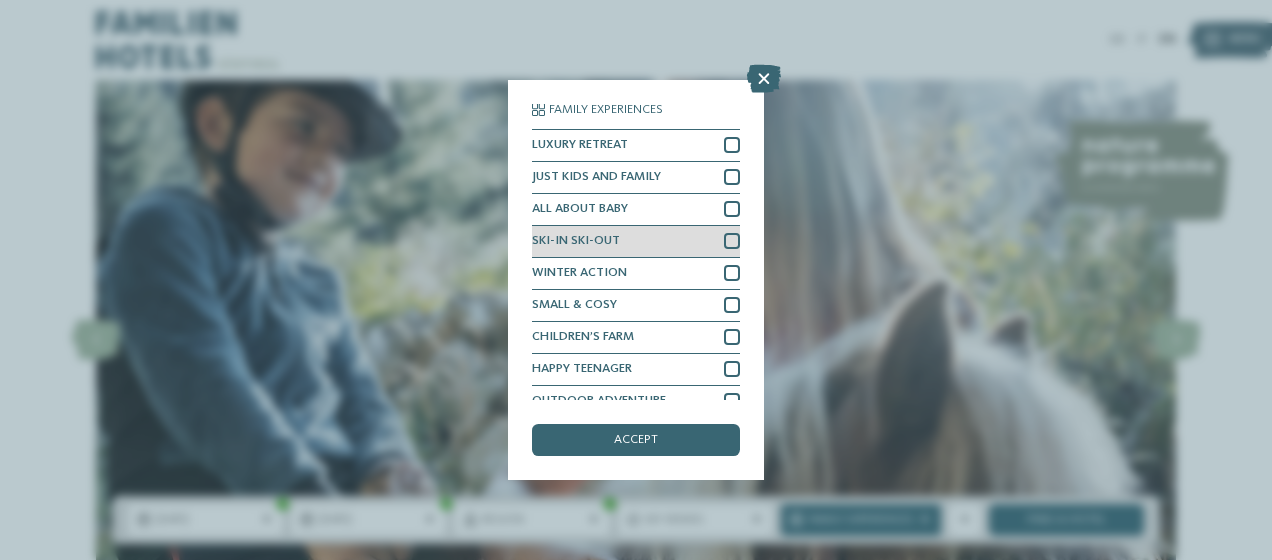 click at bounding box center (732, 241) 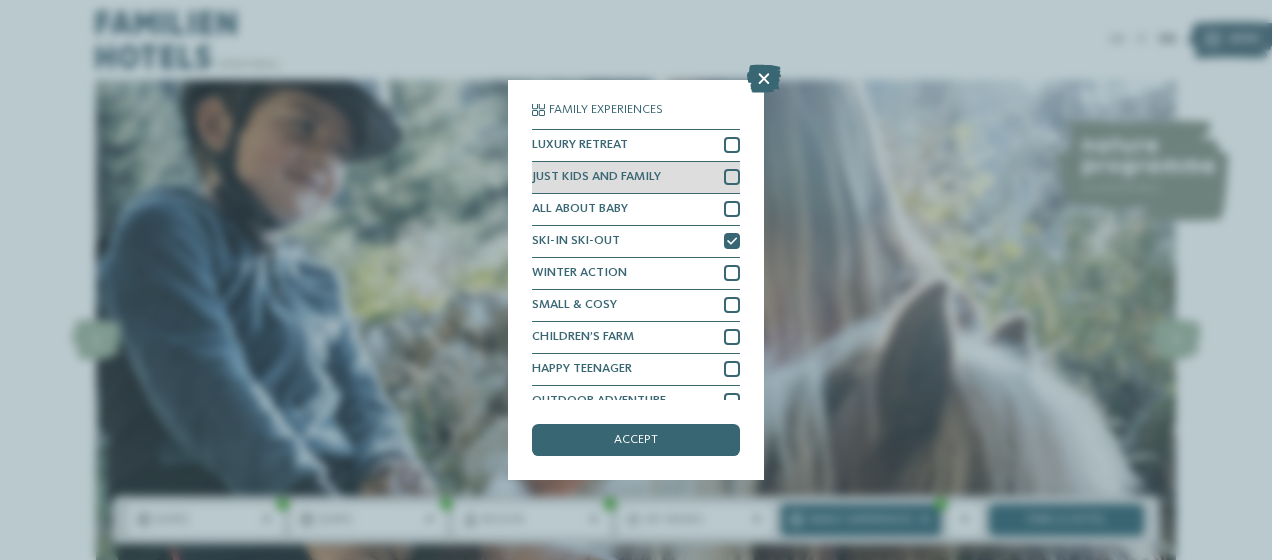 click at bounding box center (732, 177) 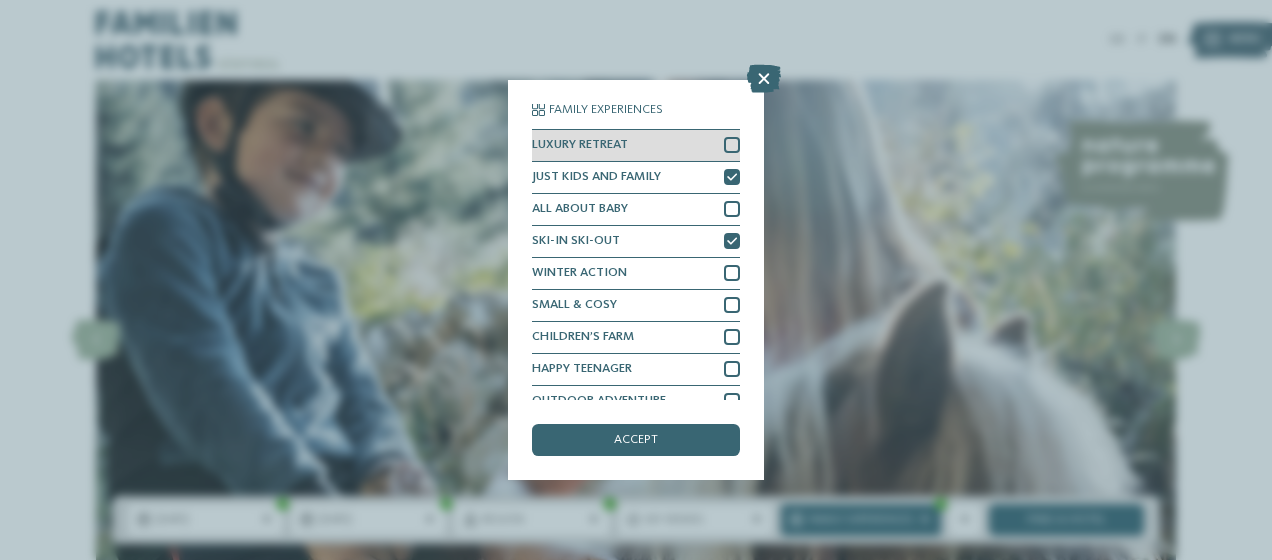 click at bounding box center [732, 145] 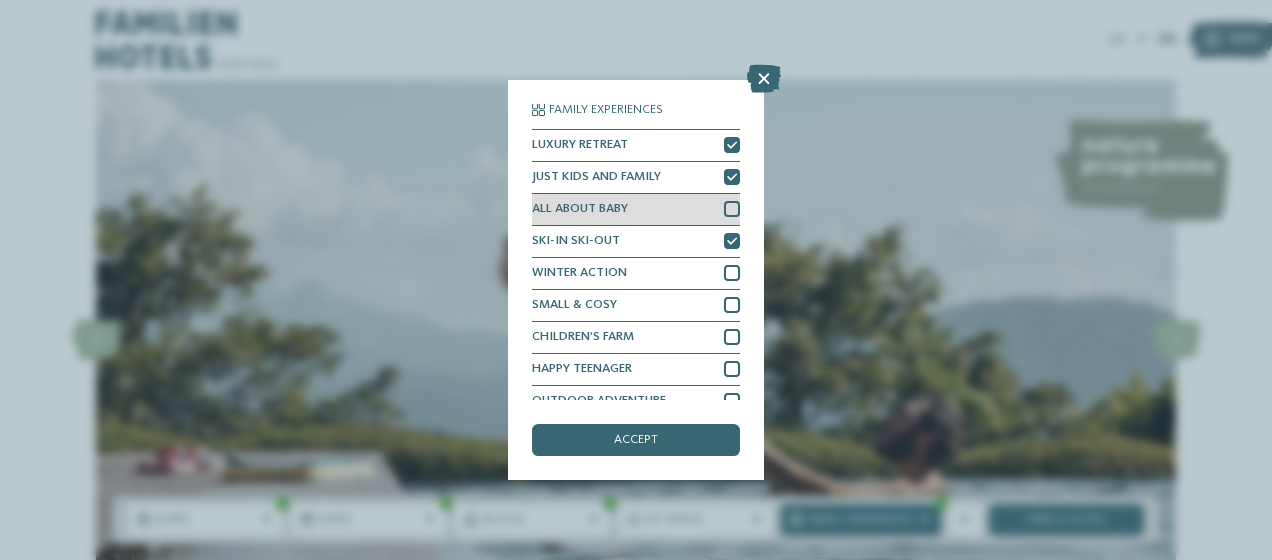 click at bounding box center (732, 209) 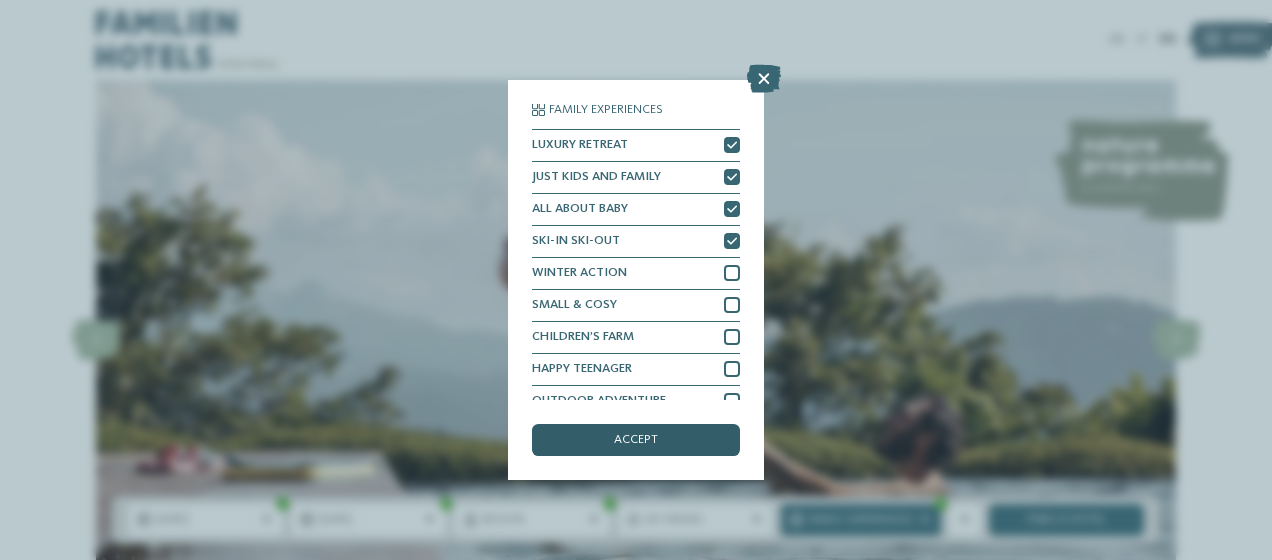 click on "accept" at bounding box center (636, 440) 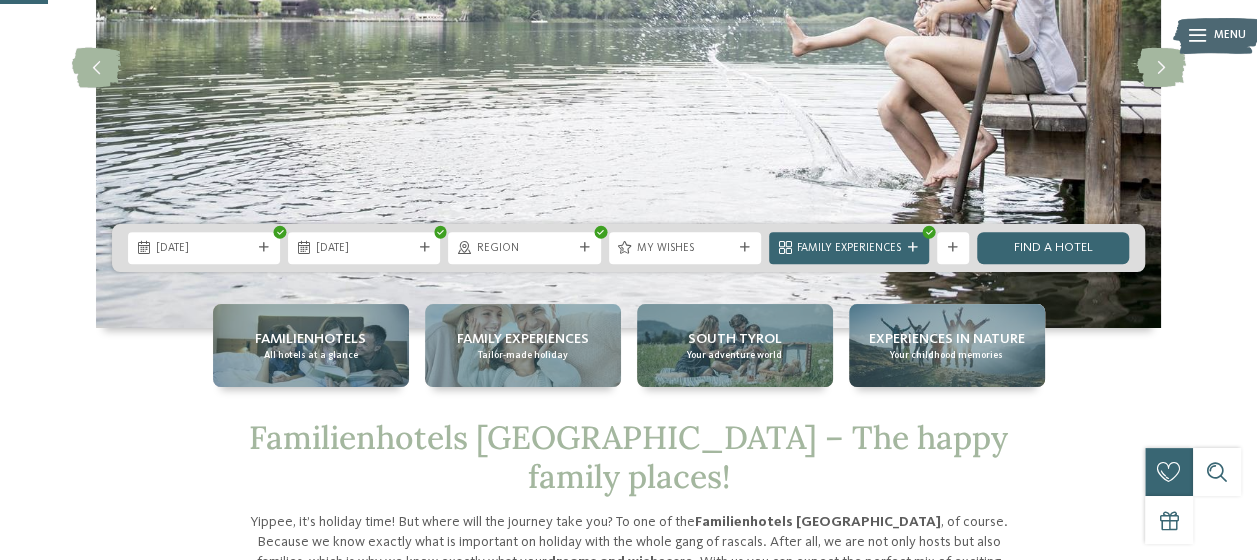 scroll, scrollTop: 276, scrollLeft: 0, axis: vertical 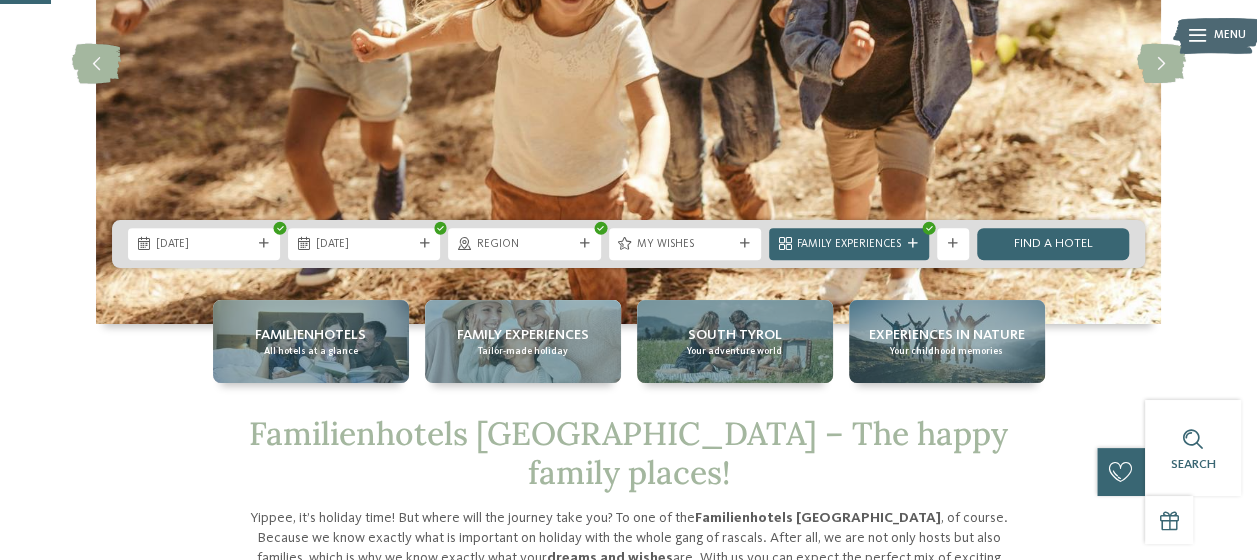 click on "Familienhotels
All hotels at a glance
Family Experiences
Tailor-made holiday
South Tyrol" at bounding box center (629, 341) 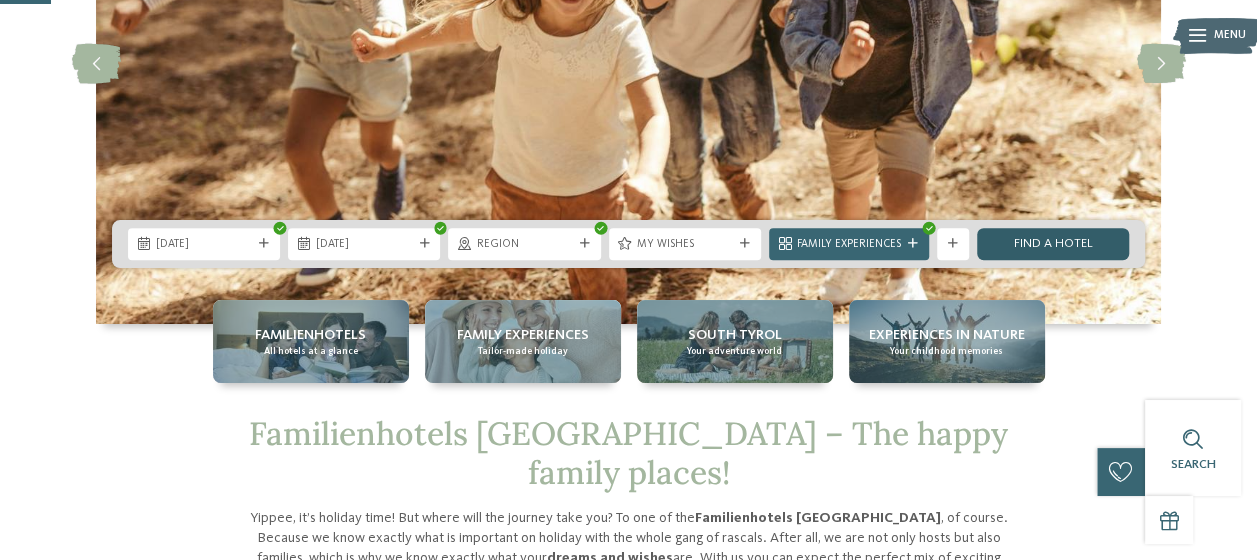 click on "Find a hotel" at bounding box center [1053, 244] 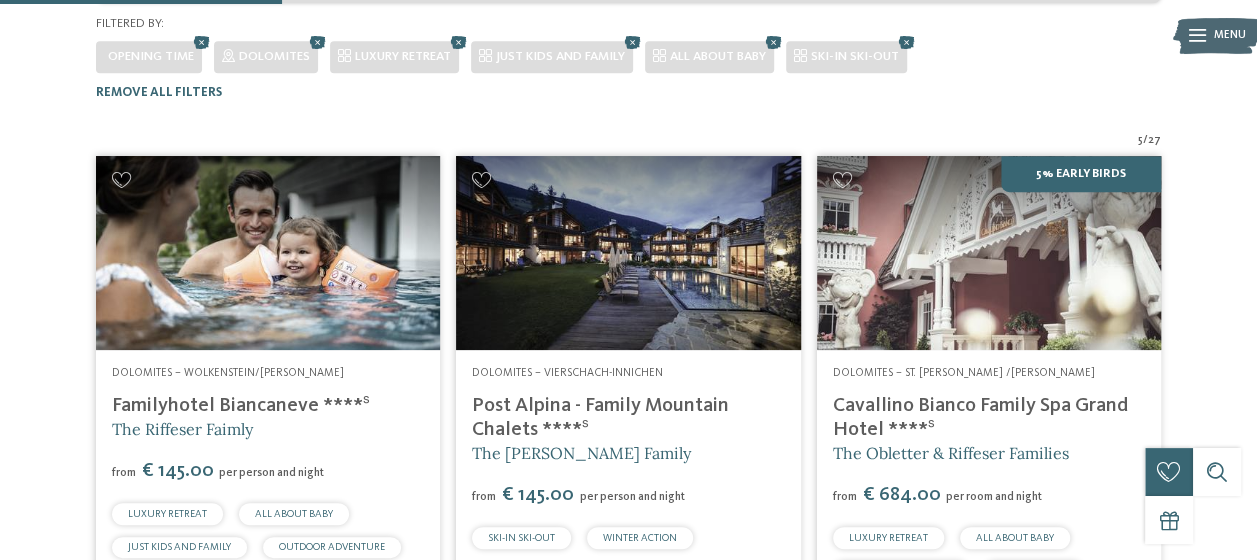 scroll, scrollTop: 0, scrollLeft: 0, axis: both 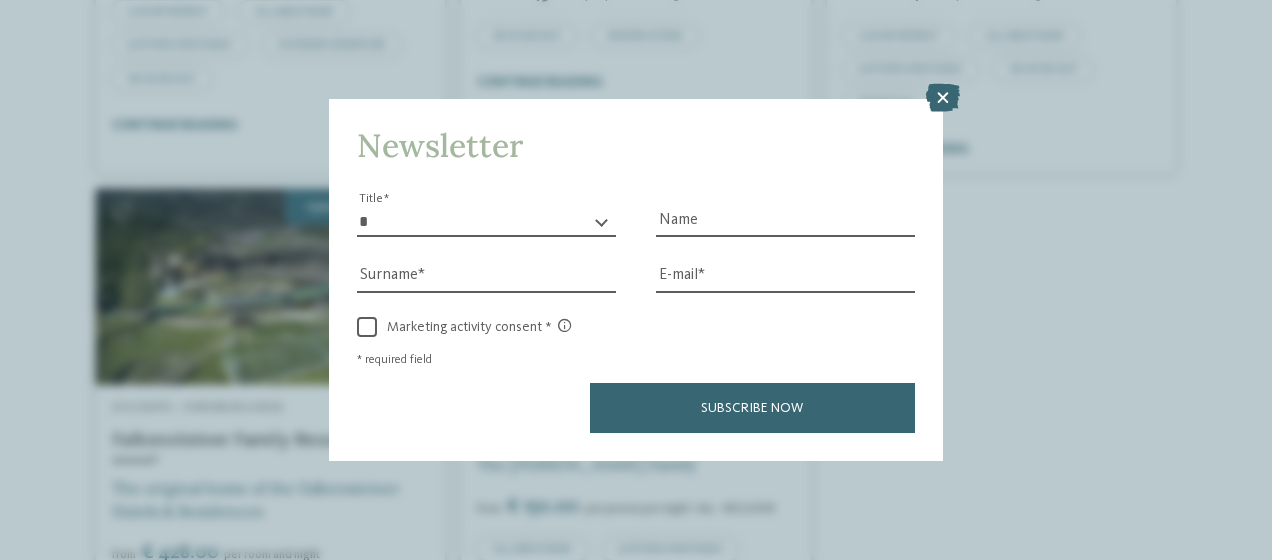 drag, startPoint x: 1264, startPoint y: 190, endPoint x: 1264, endPoint y: 248, distance: 58 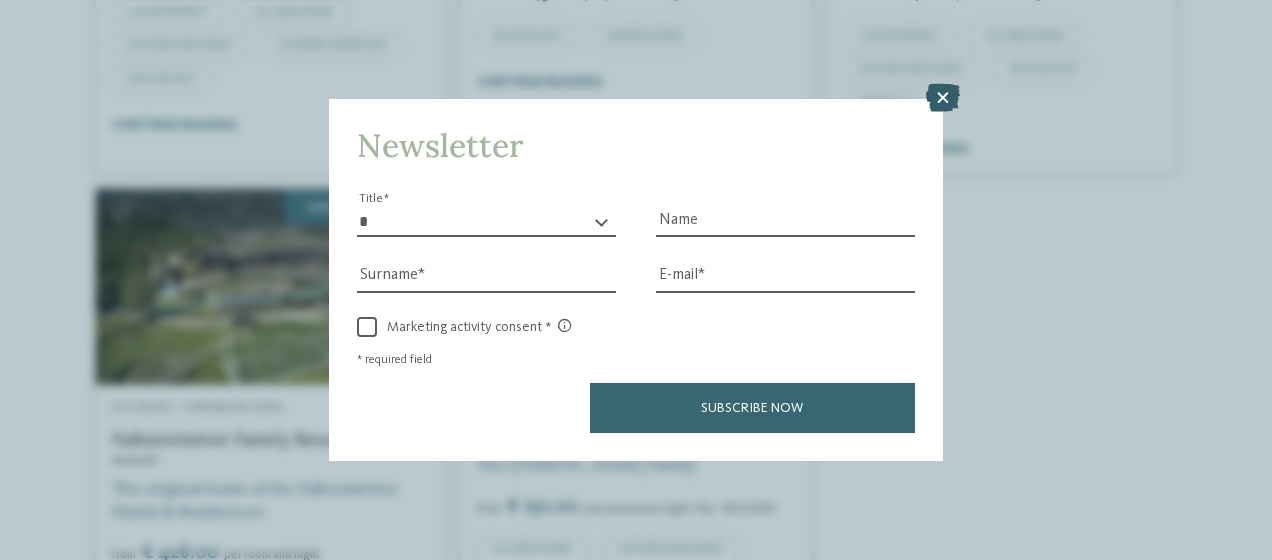click at bounding box center (943, 98) 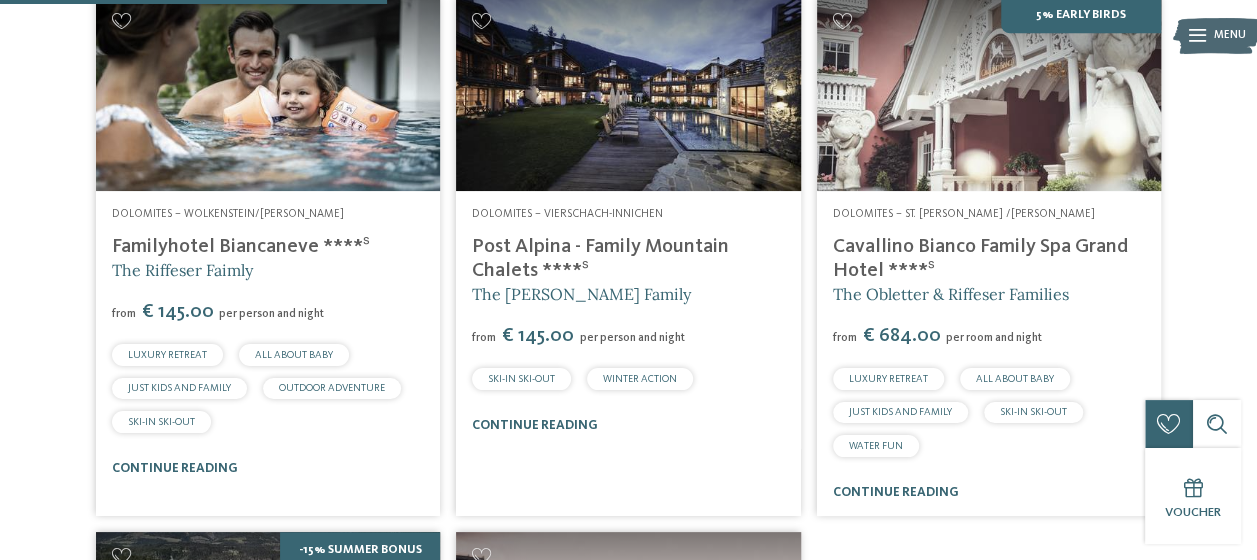scroll, scrollTop: 602, scrollLeft: 0, axis: vertical 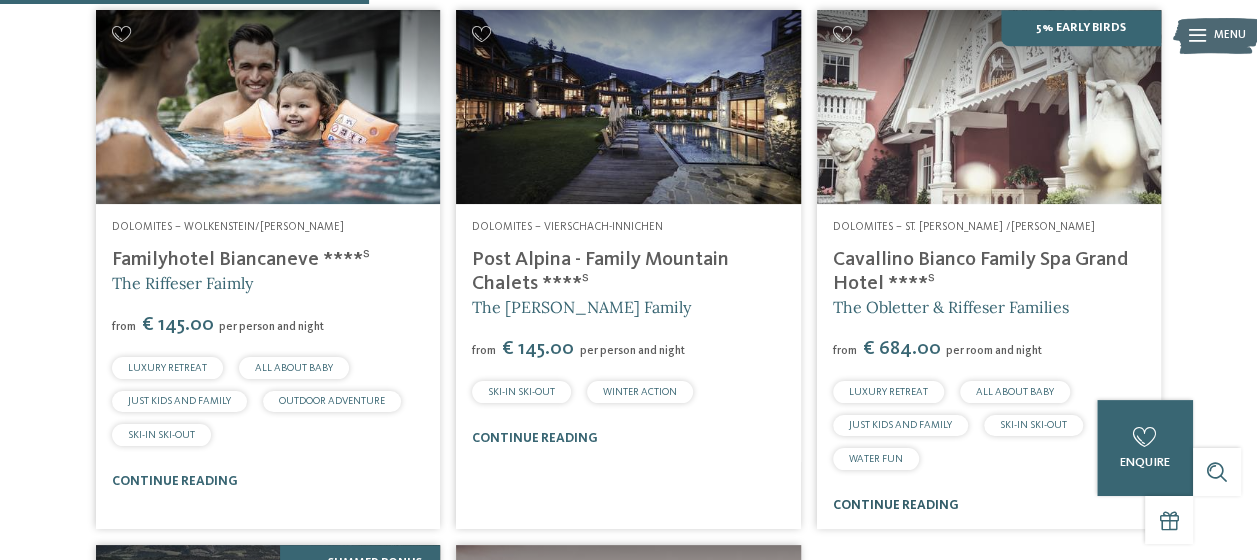 click on "continue reading" at bounding box center [896, 505] 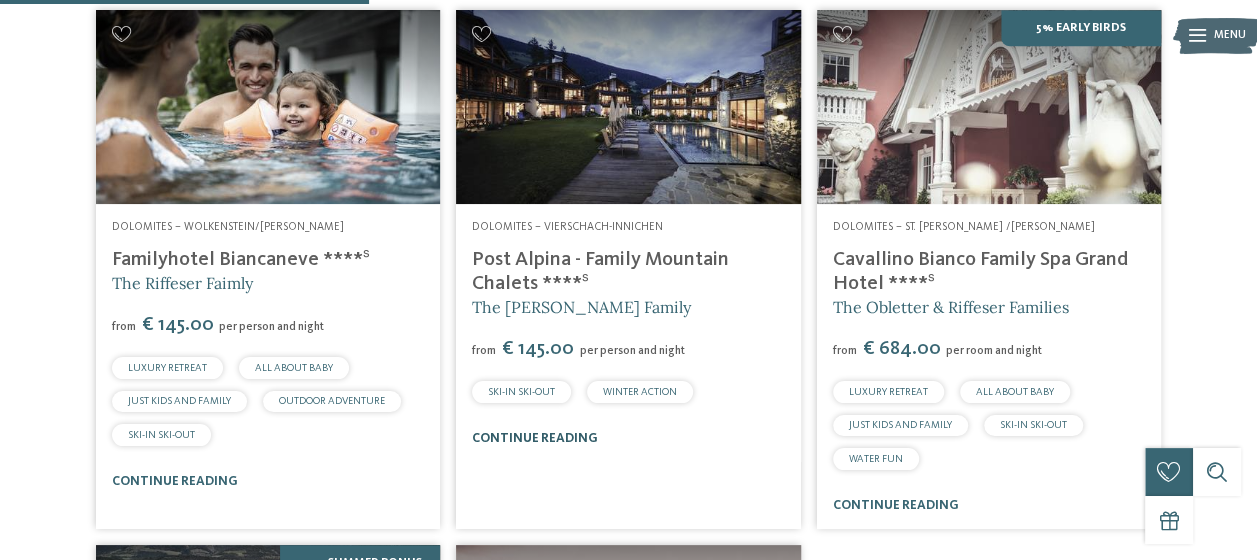 click on "continue reading" at bounding box center (535, 438) 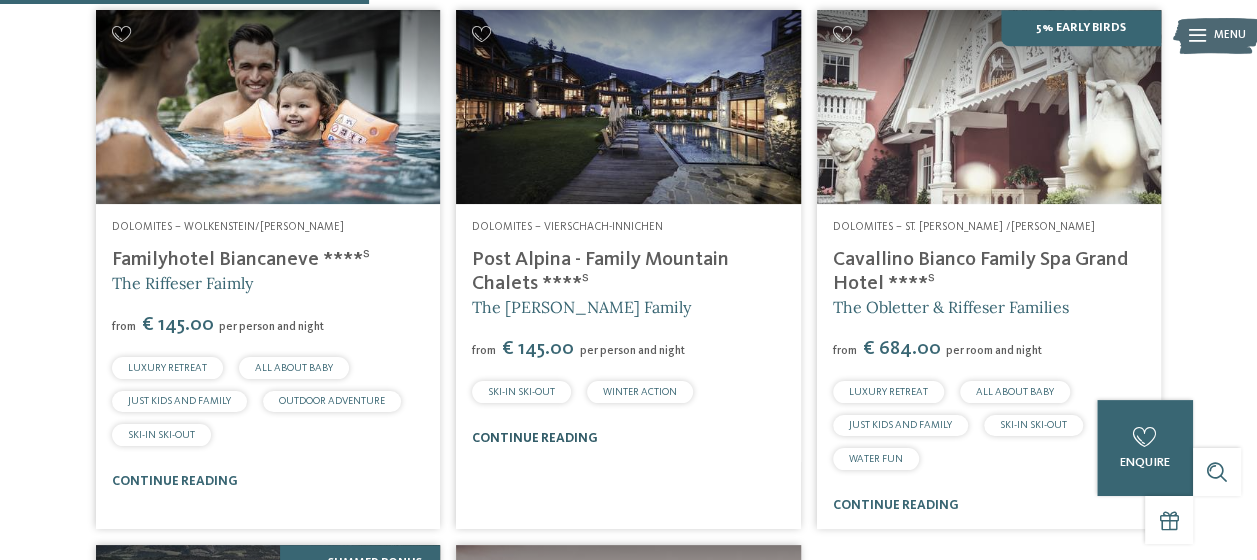 click on "continue reading" at bounding box center [535, 438] 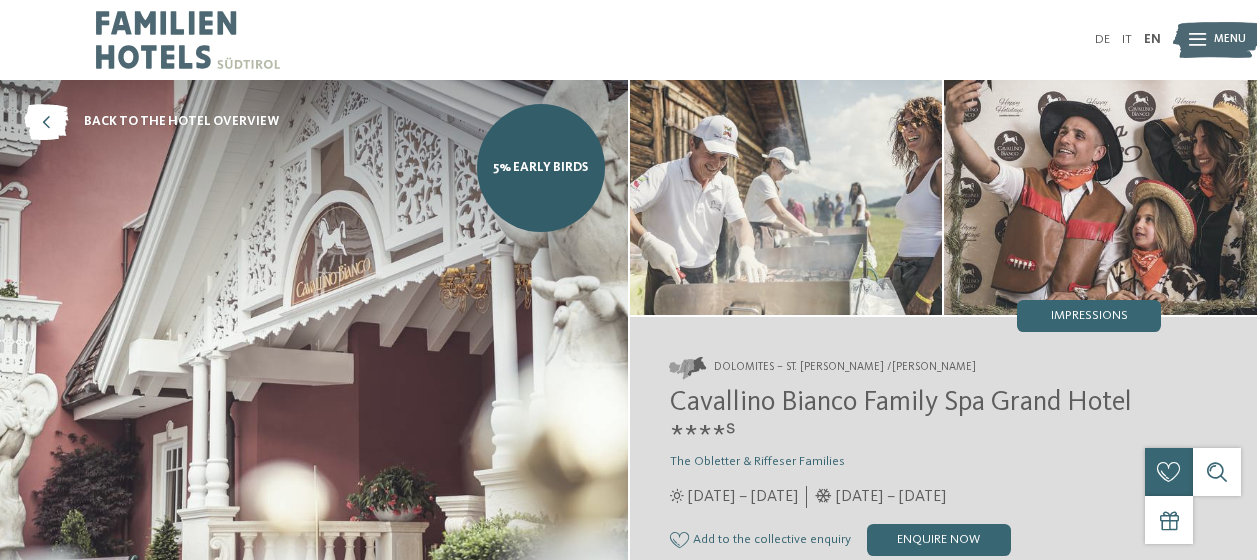 scroll, scrollTop: 0, scrollLeft: 0, axis: both 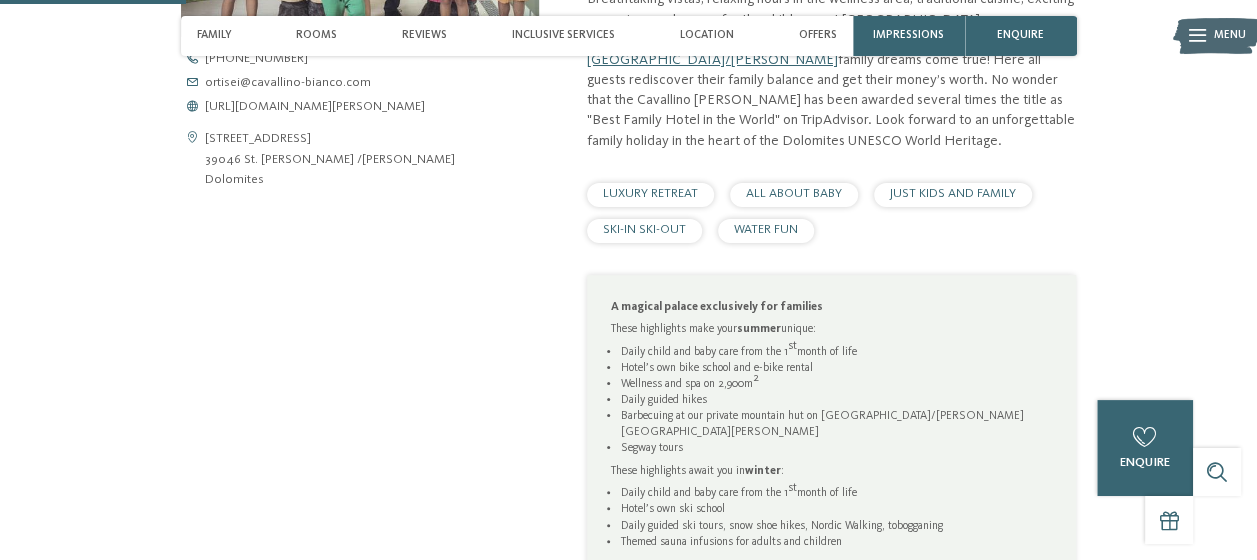click on "Hotel’s own ski school" at bounding box center [836, 509] 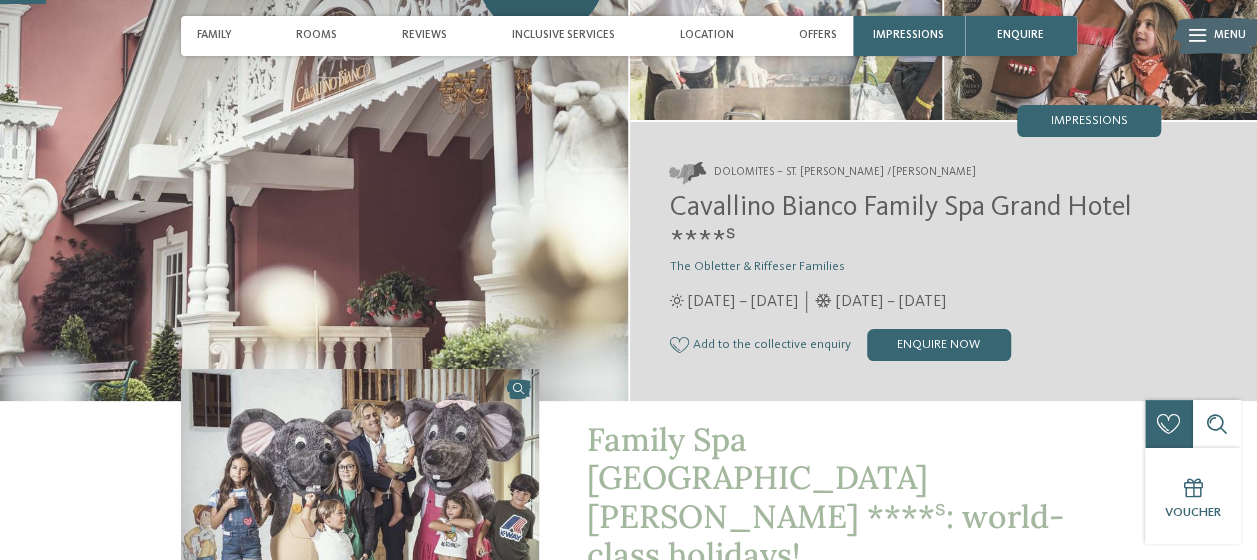 scroll, scrollTop: 193, scrollLeft: 0, axis: vertical 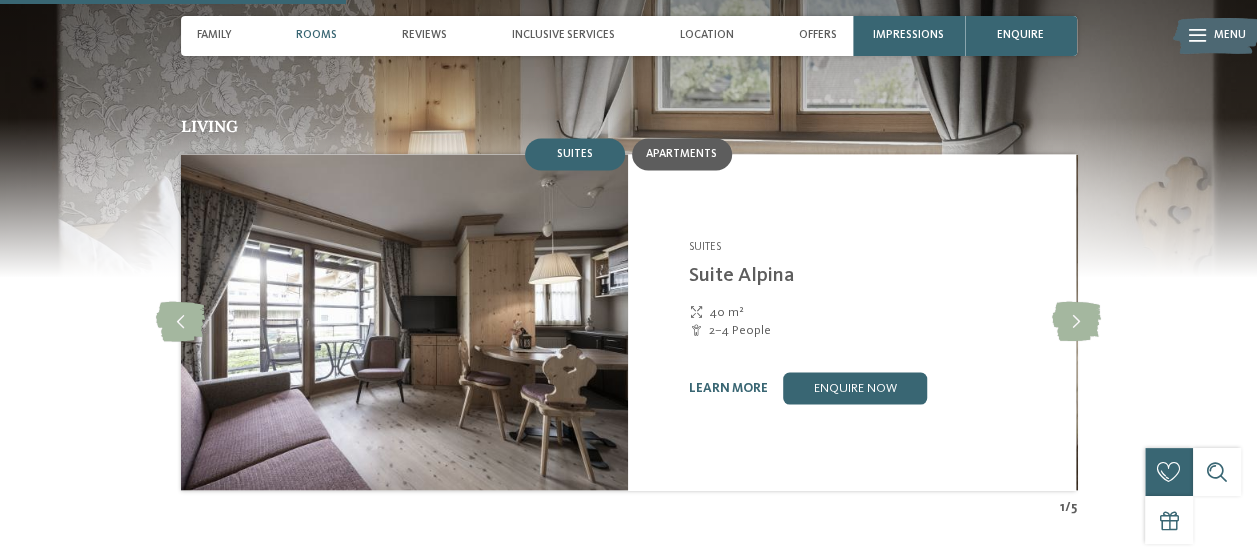click on "Apartments" at bounding box center [681, 154] 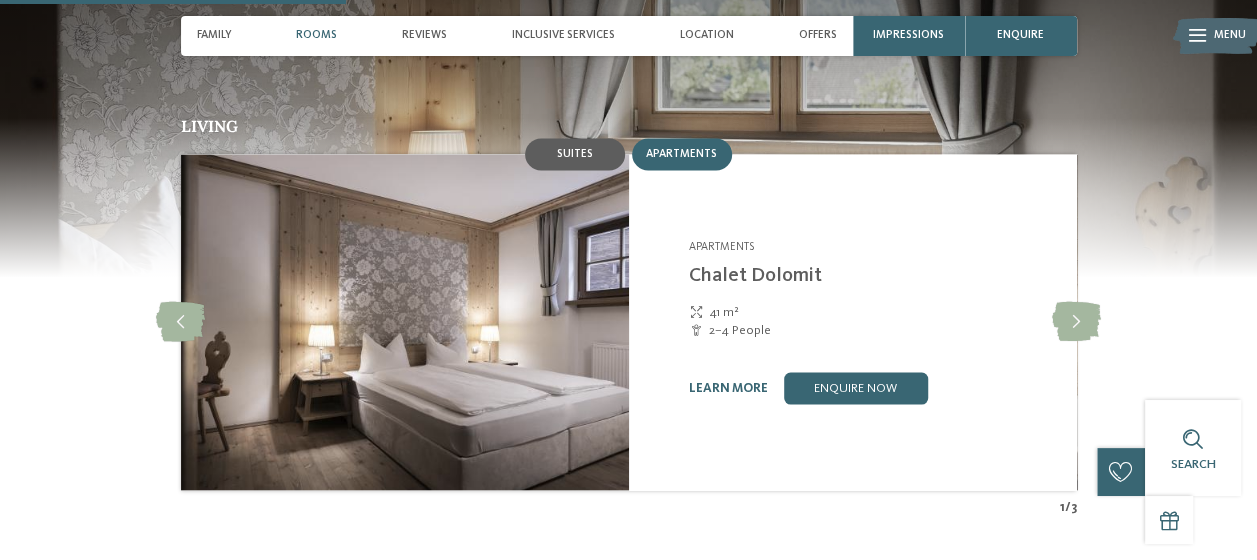 click on "Suites" at bounding box center [575, 154] 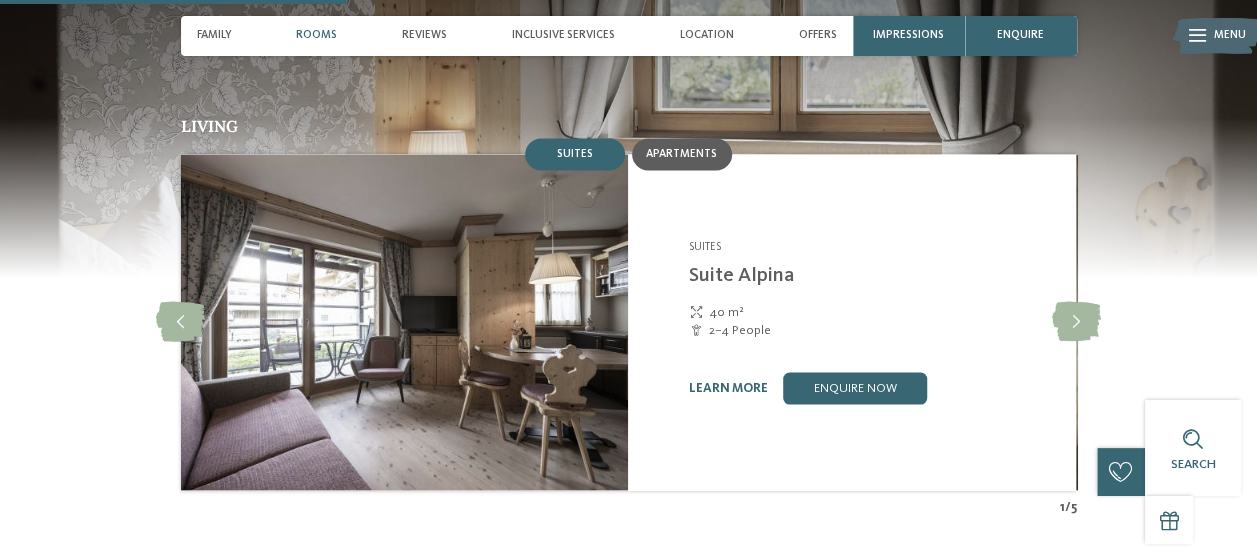 click on "Apartments" at bounding box center (682, 154) 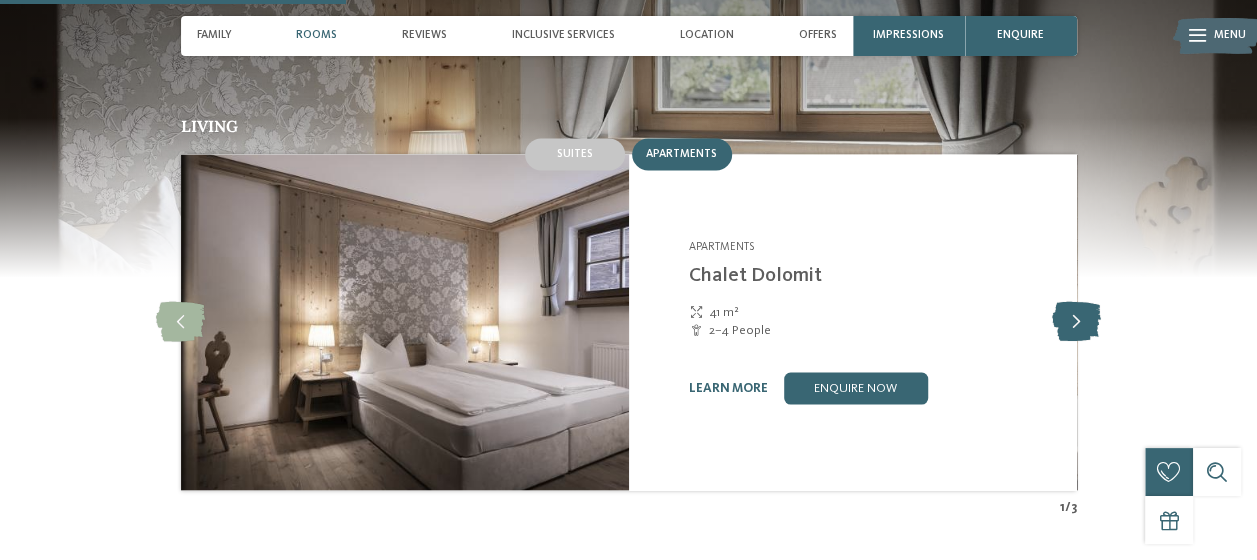 click at bounding box center (1076, 322) 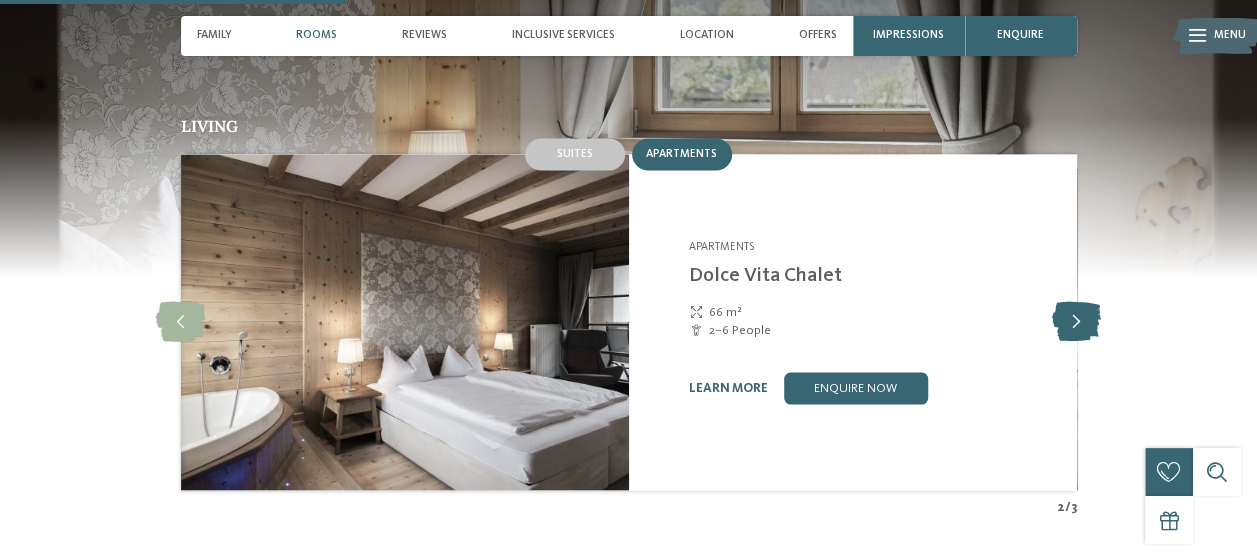 click at bounding box center [1076, 322] 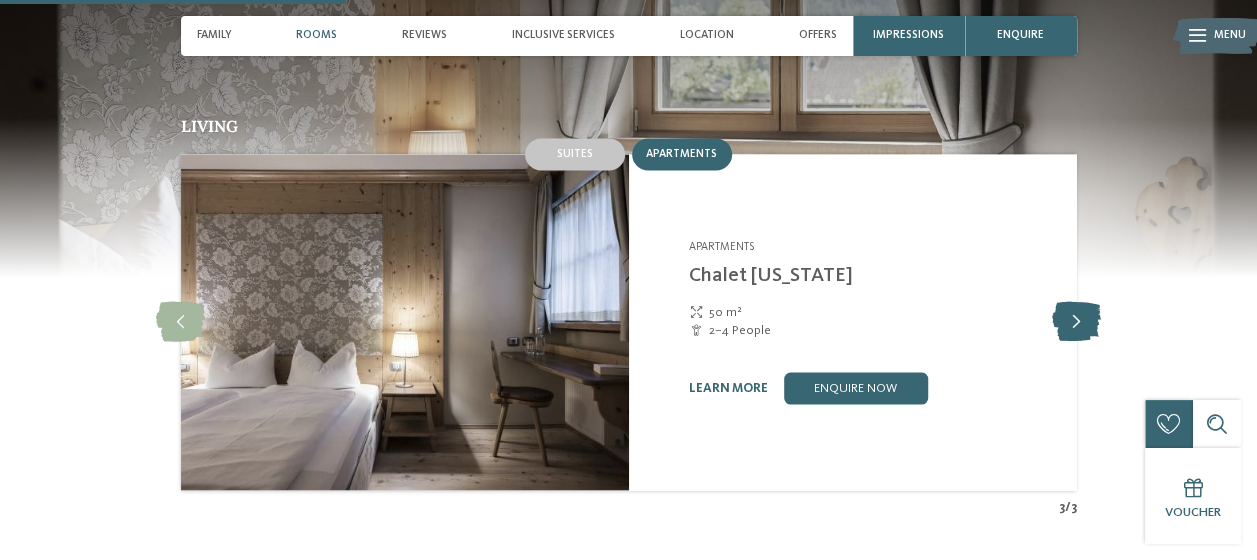 click at bounding box center (1076, 322) 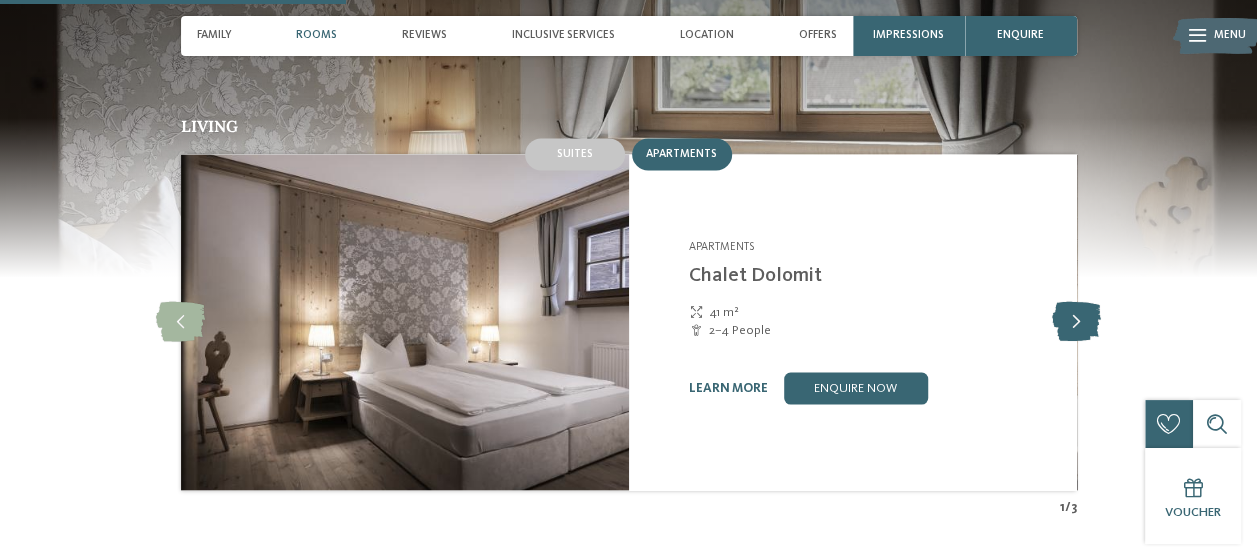 click at bounding box center (1076, 322) 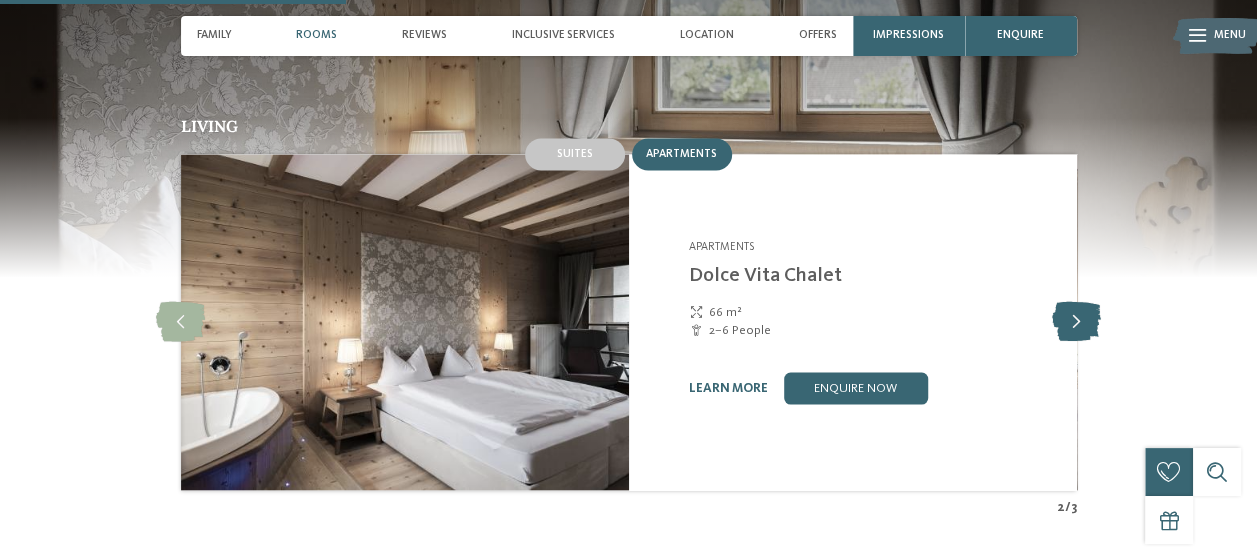 click at bounding box center [1076, 322] 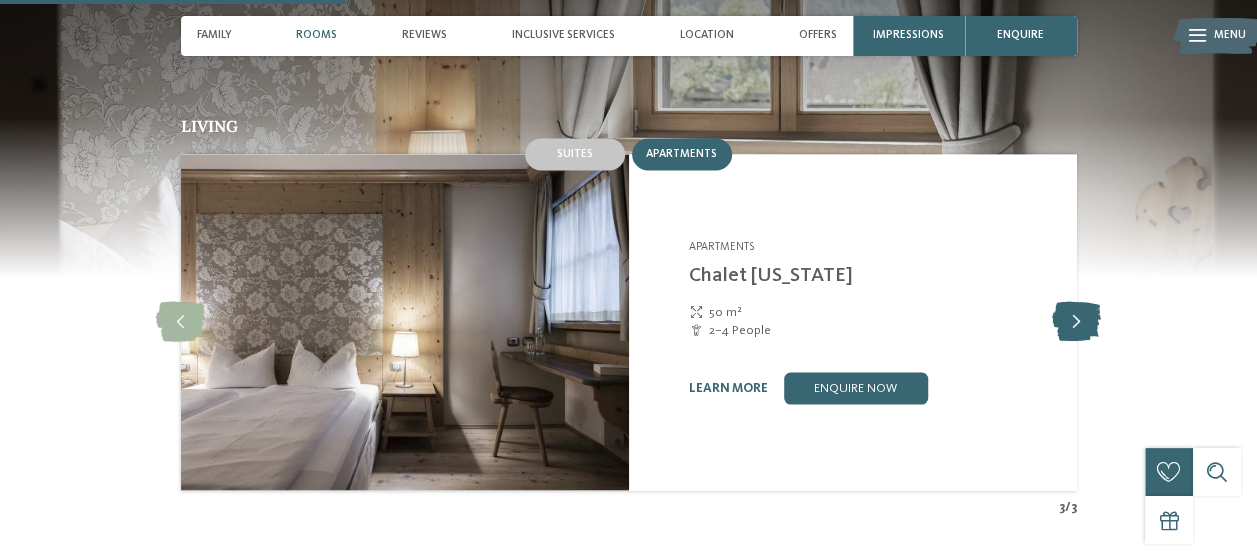 click at bounding box center (1076, 322) 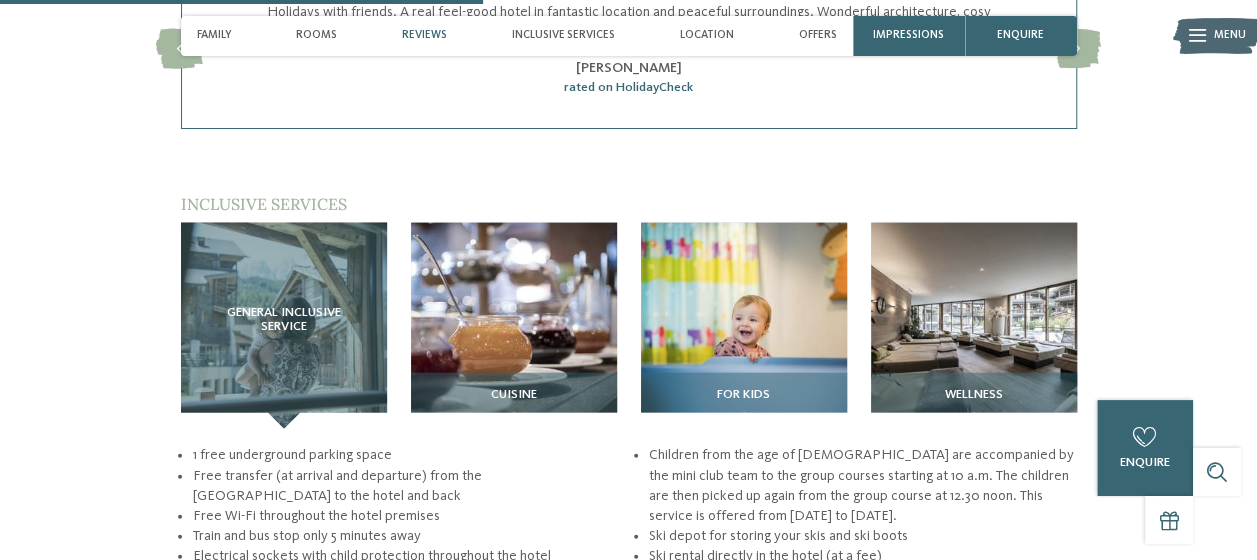 scroll, scrollTop: 2132, scrollLeft: 0, axis: vertical 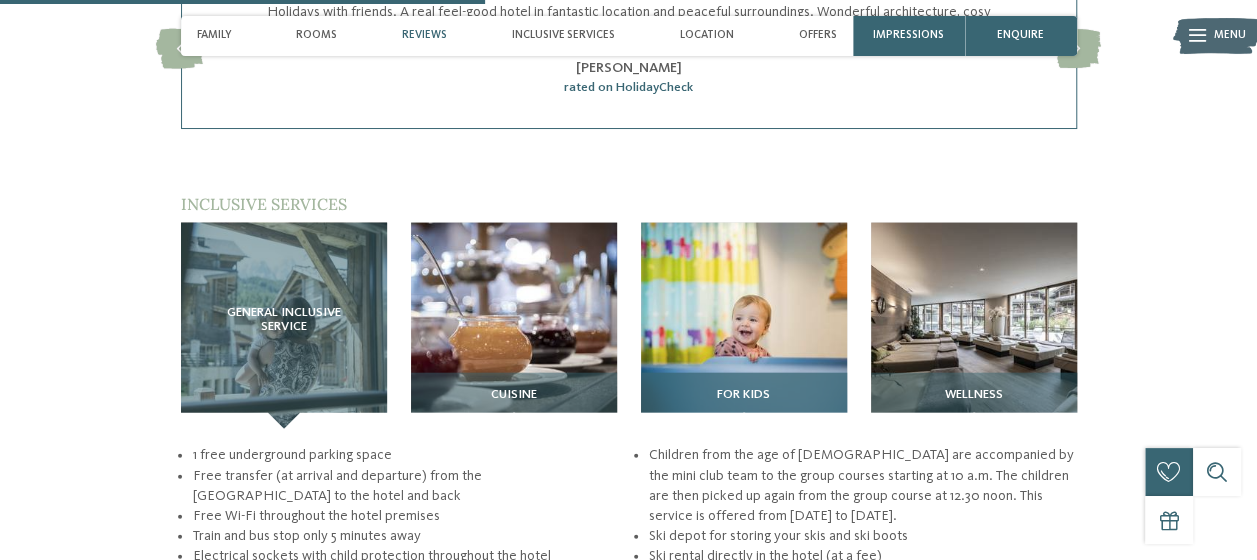 click on "For kids" at bounding box center (744, 395) 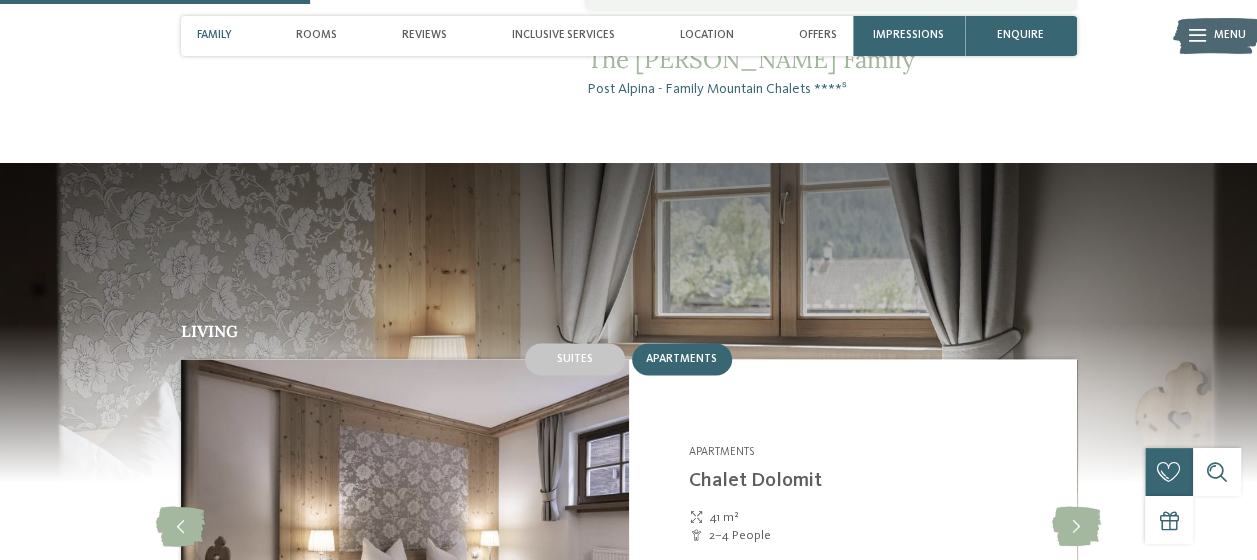 scroll, scrollTop: 1310, scrollLeft: 0, axis: vertical 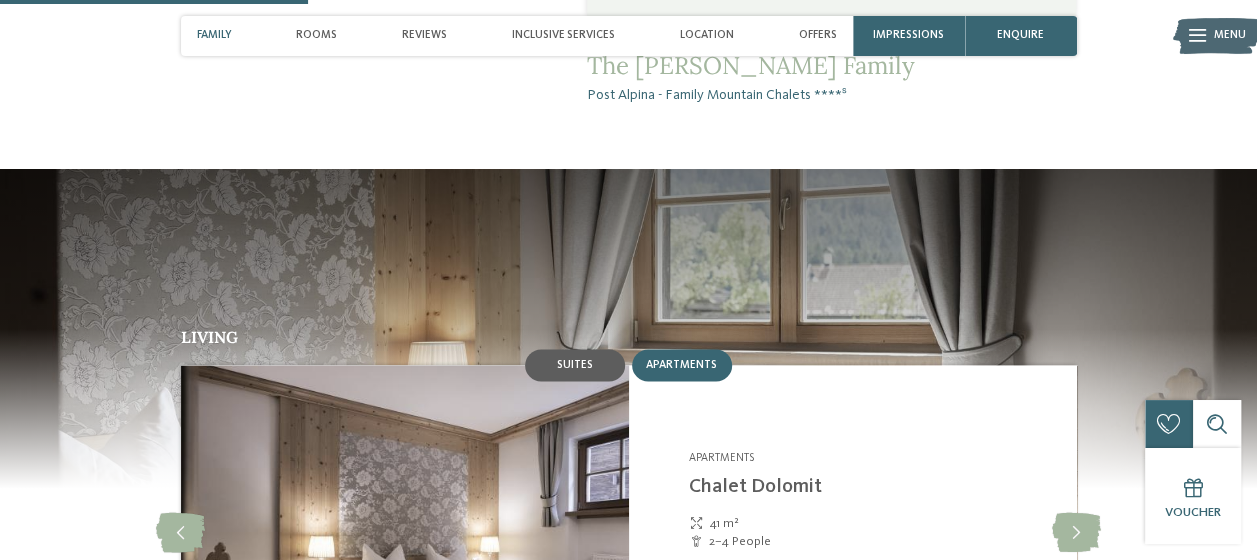 click on "Suites" at bounding box center (575, 365) 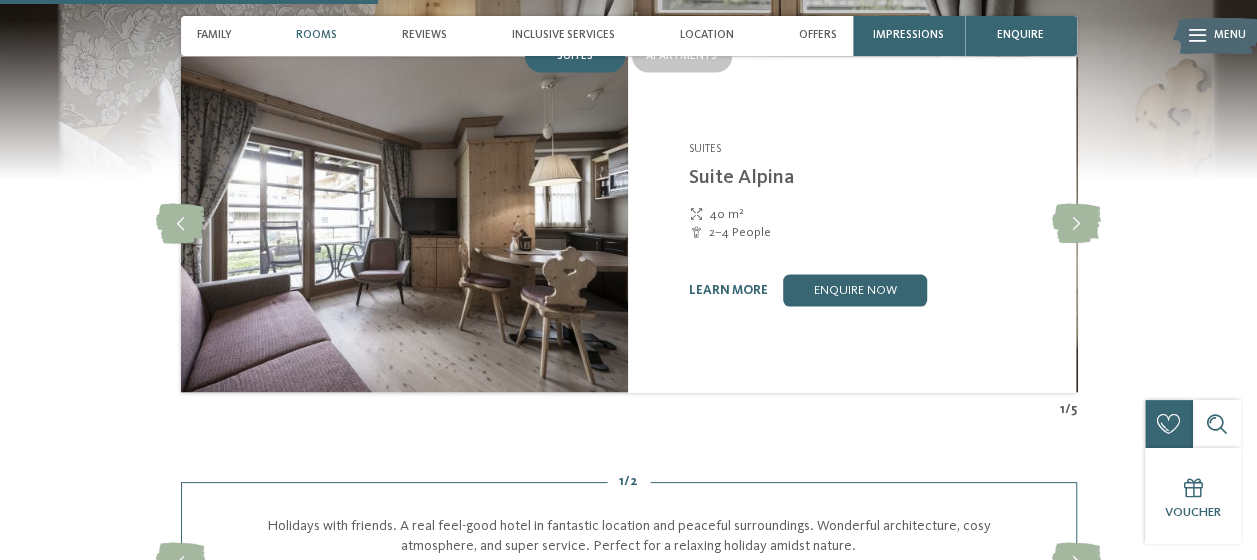 scroll, scrollTop: 1624, scrollLeft: 0, axis: vertical 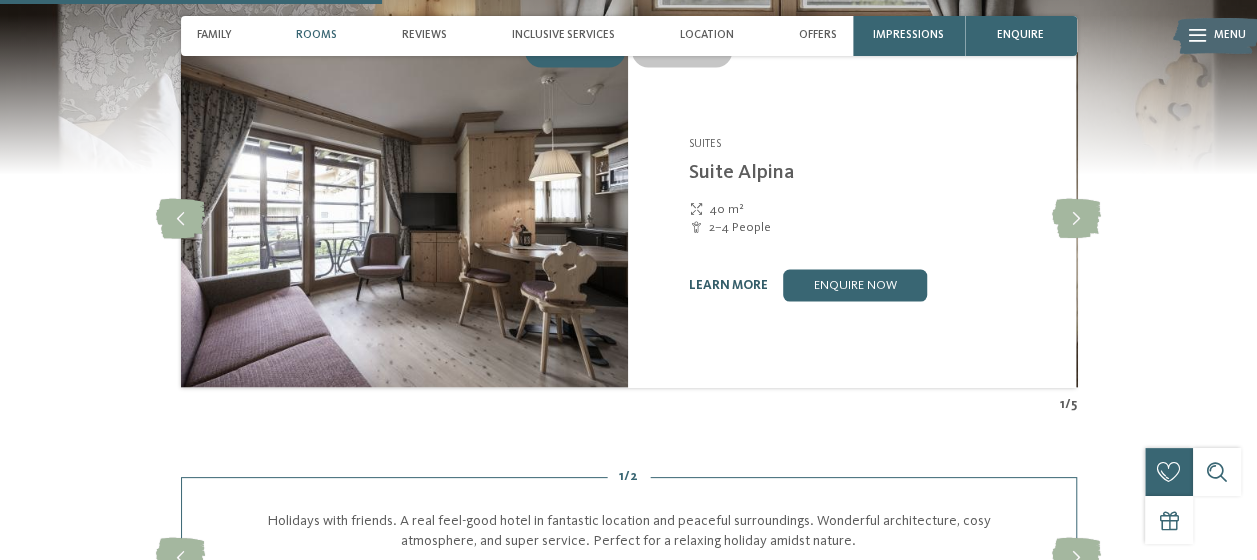 click on "learn more" at bounding box center [727, 284] 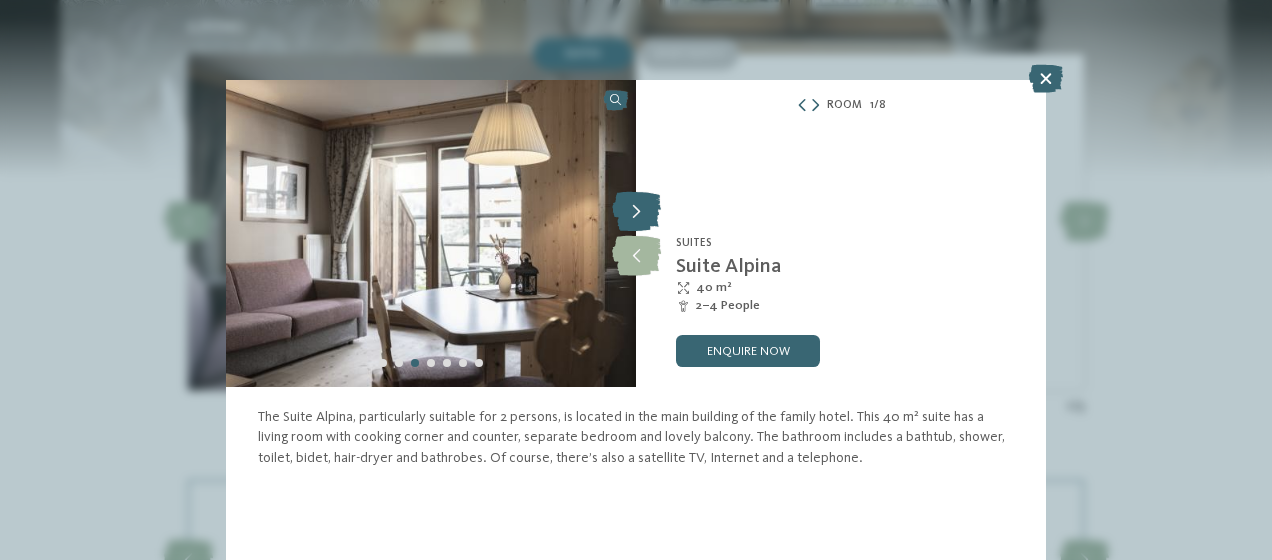 click at bounding box center [636, 212] 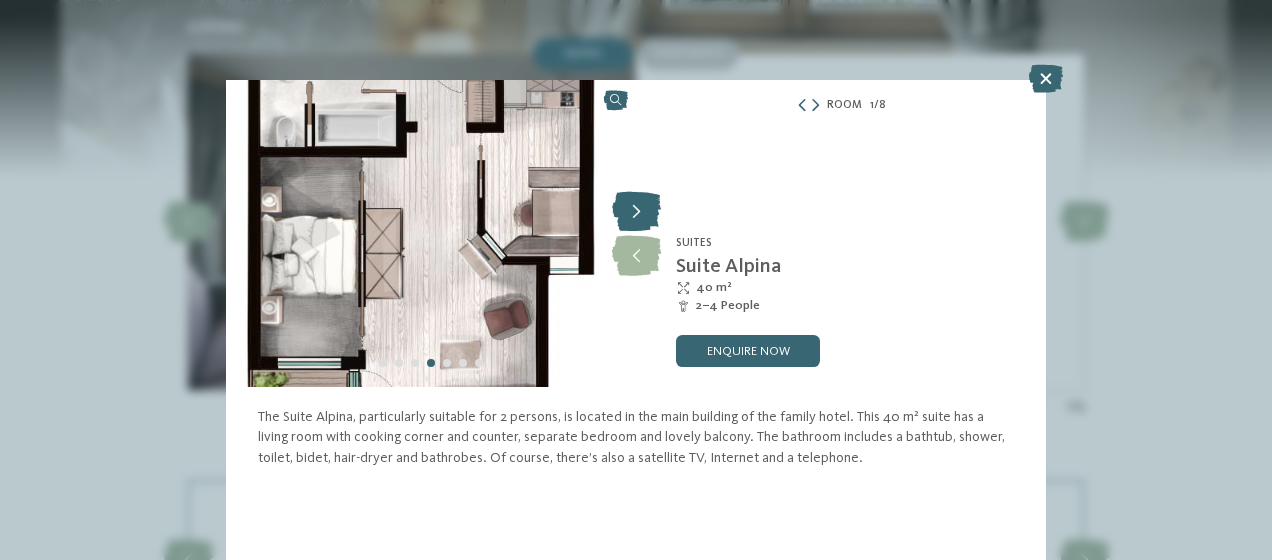 click at bounding box center (636, 212) 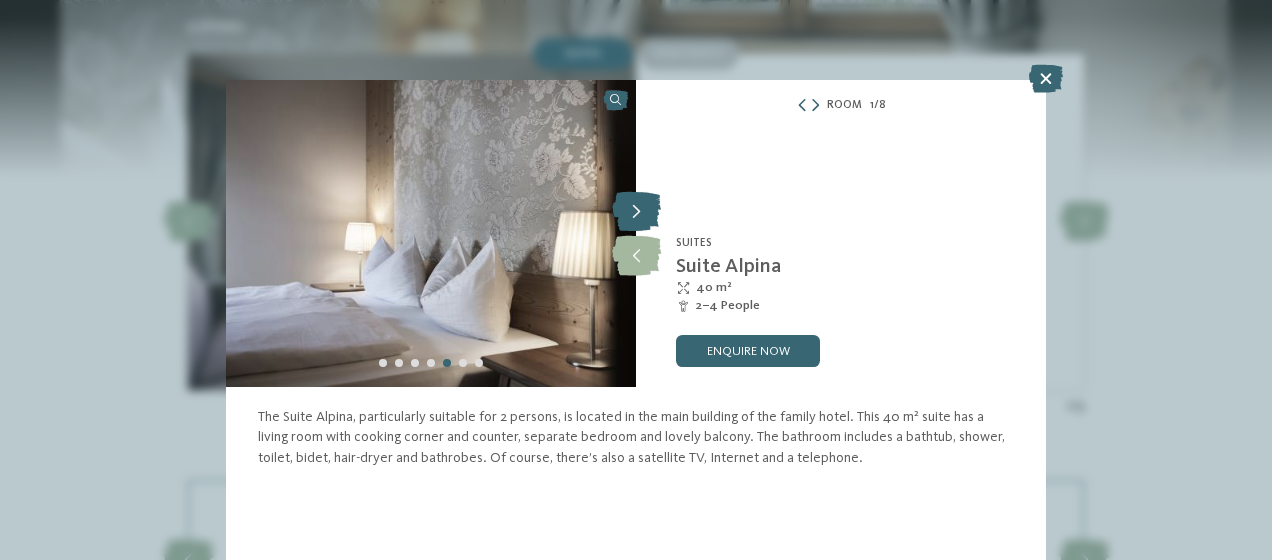 click at bounding box center [636, 212] 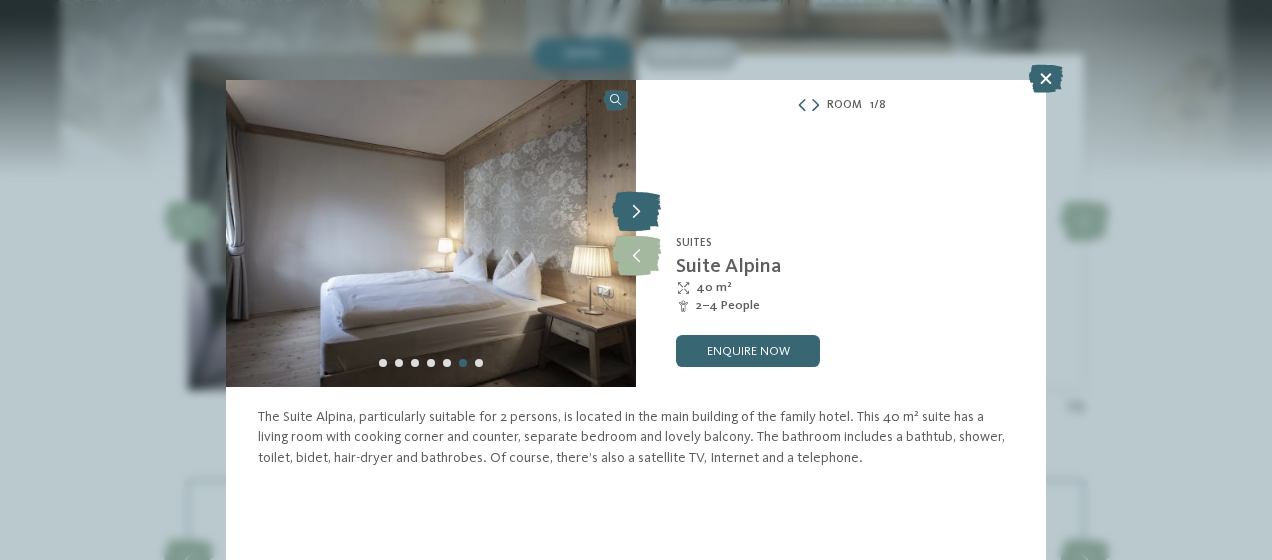 click at bounding box center (636, 212) 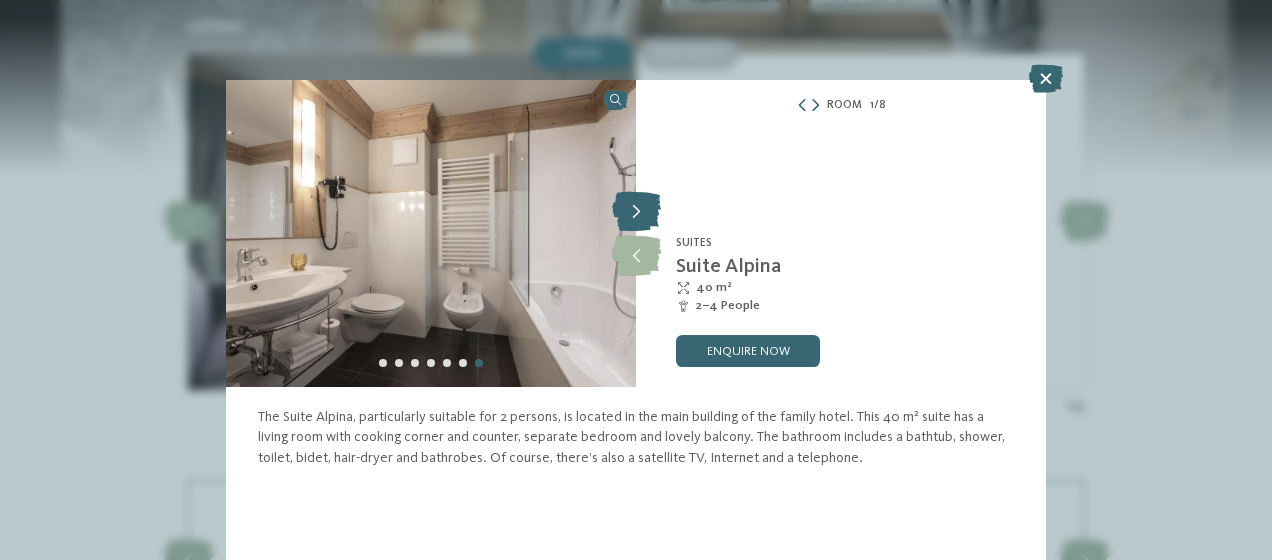 click at bounding box center [636, 212] 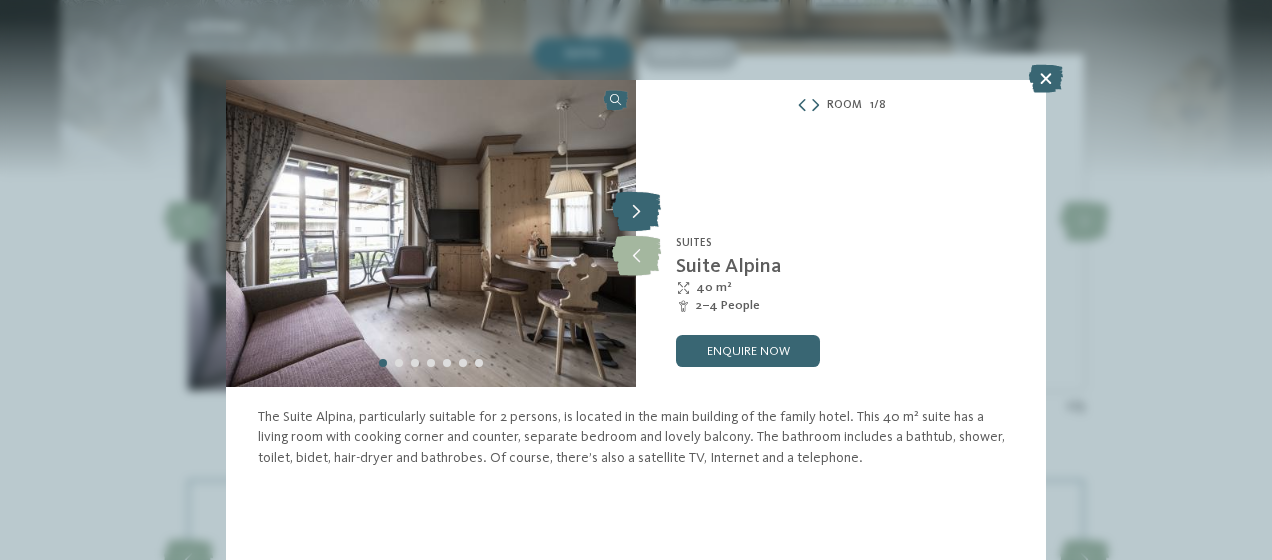 click at bounding box center [636, 212] 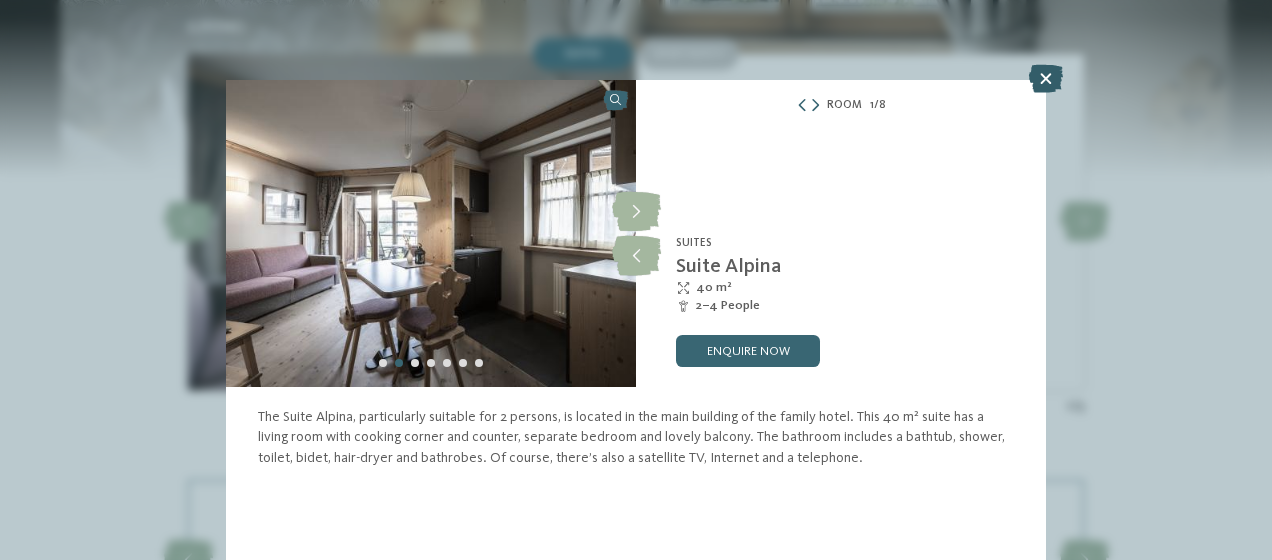 click at bounding box center (1046, 79) 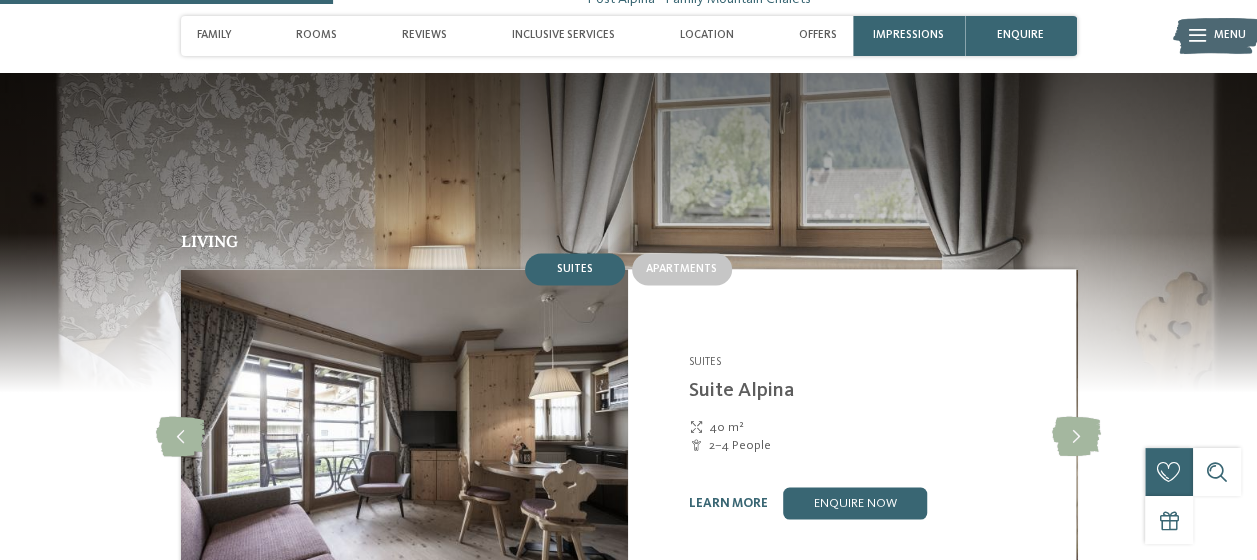 scroll, scrollTop: 1403, scrollLeft: 0, axis: vertical 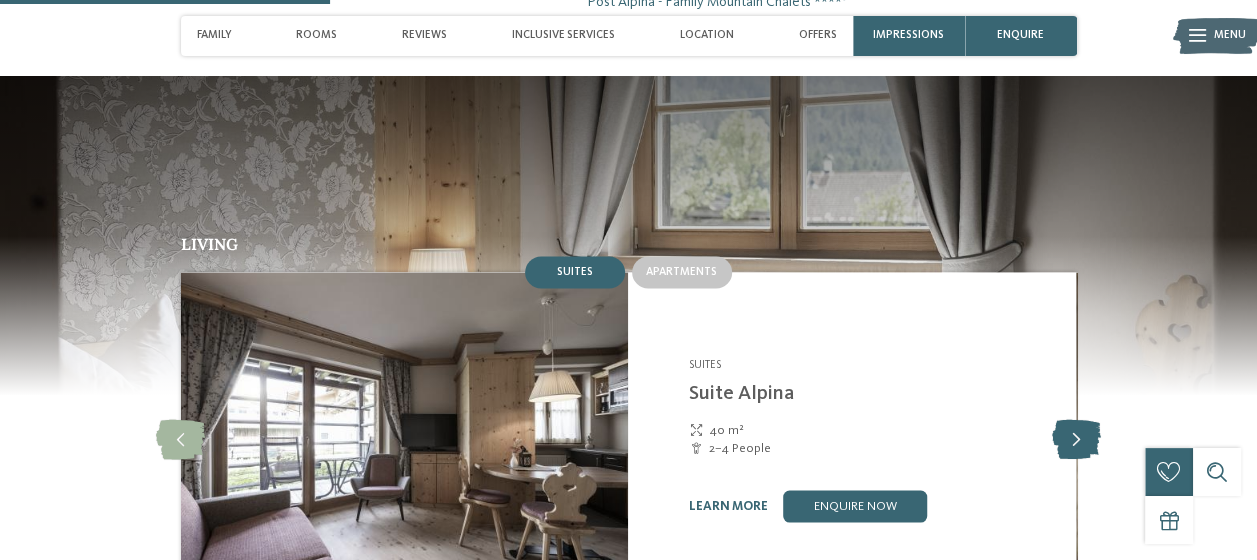 click at bounding box center (1076, 440) 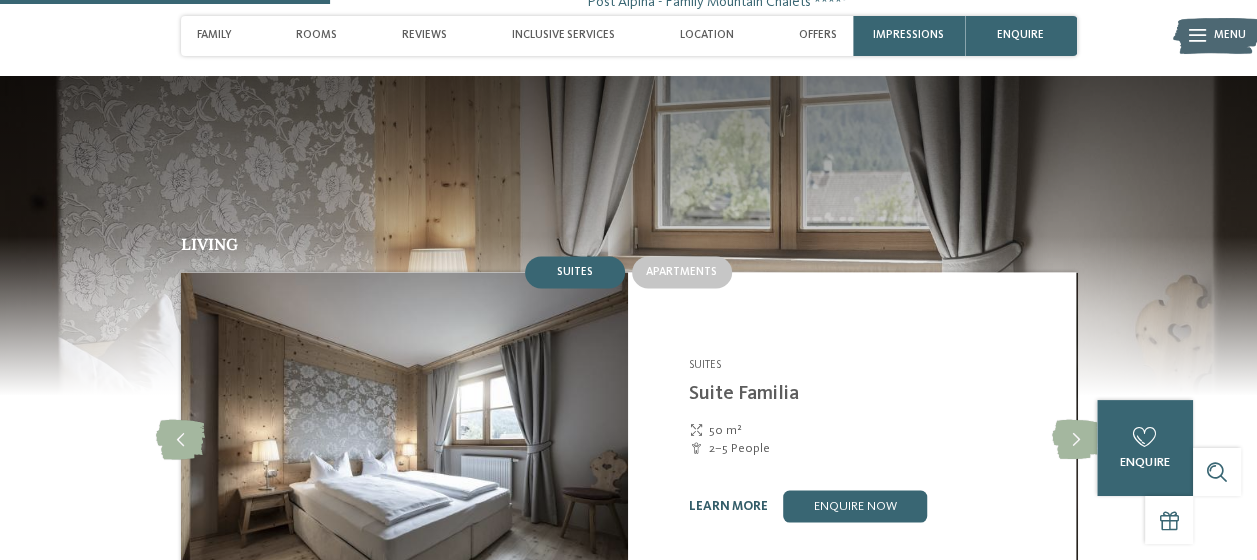 click on "learn more" at bounding box center (727, 505) 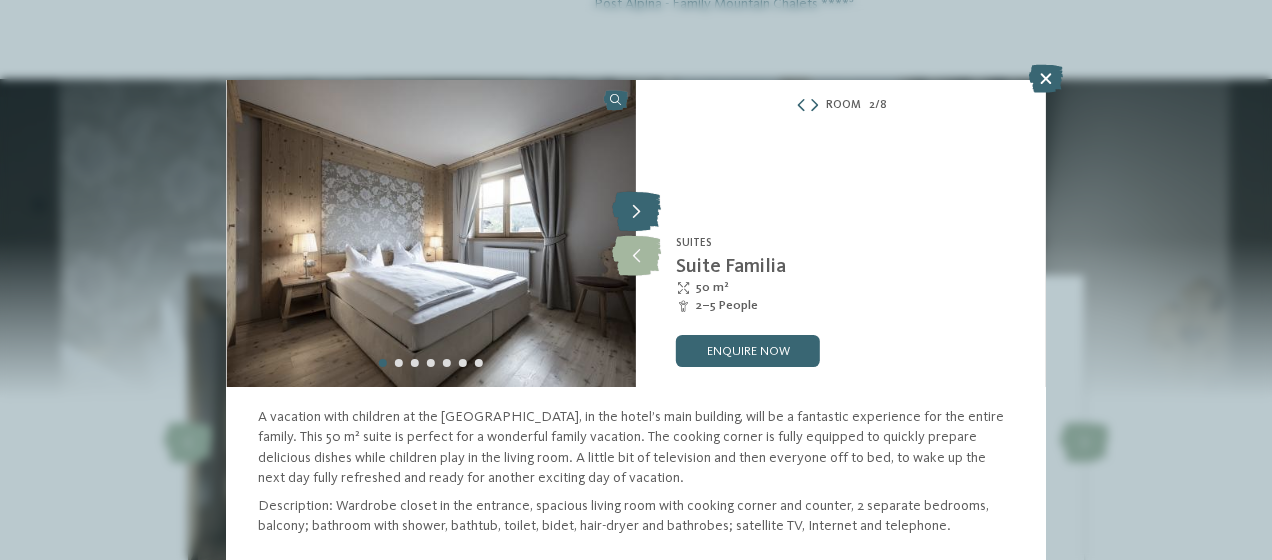 click at bounding box center (636, 212) 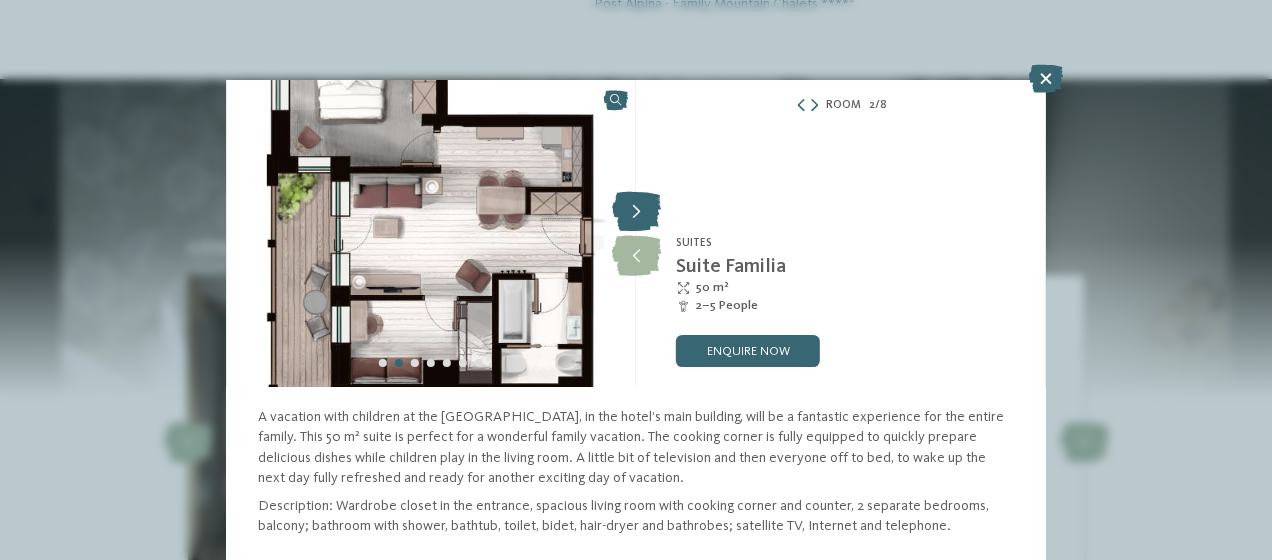 click at bounding box center (636, 212) 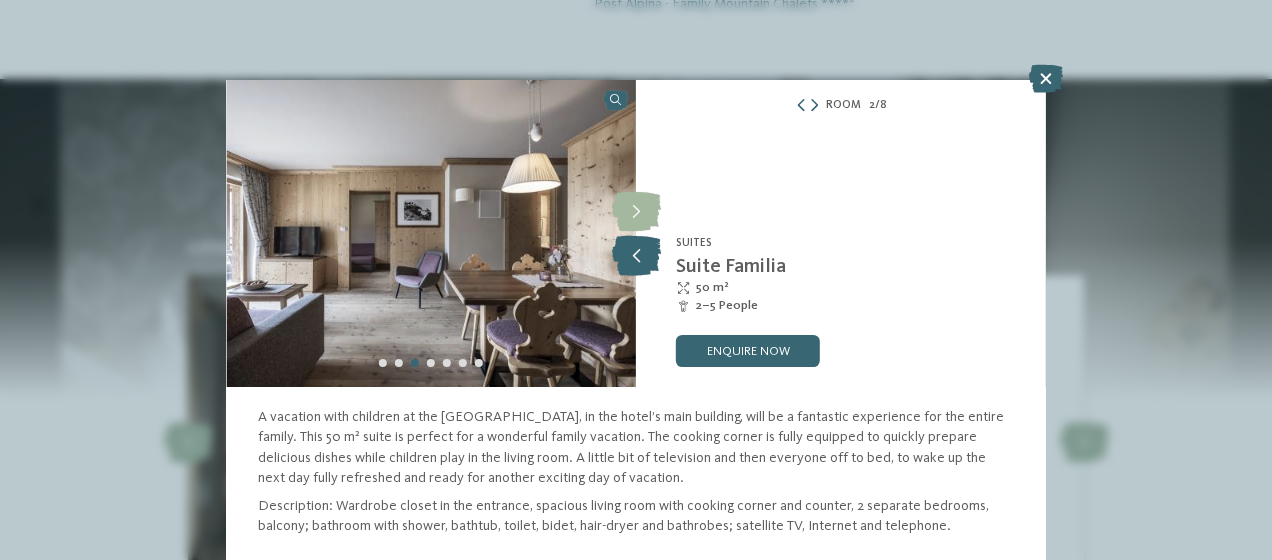 click at bounding box center (636, 256) 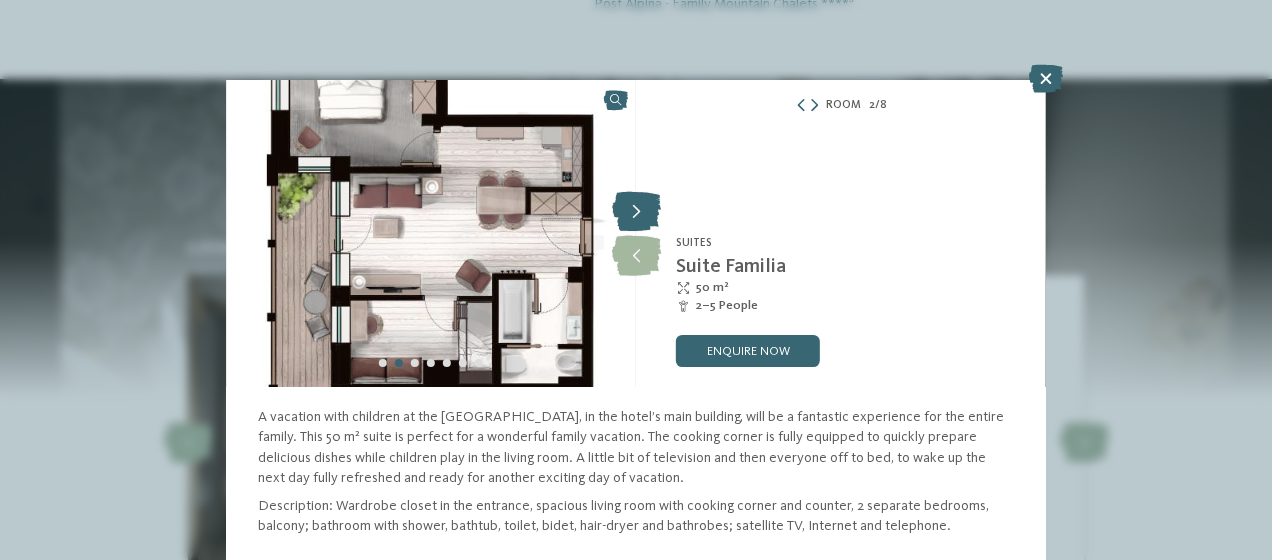 click at bounding box center [636, 212] 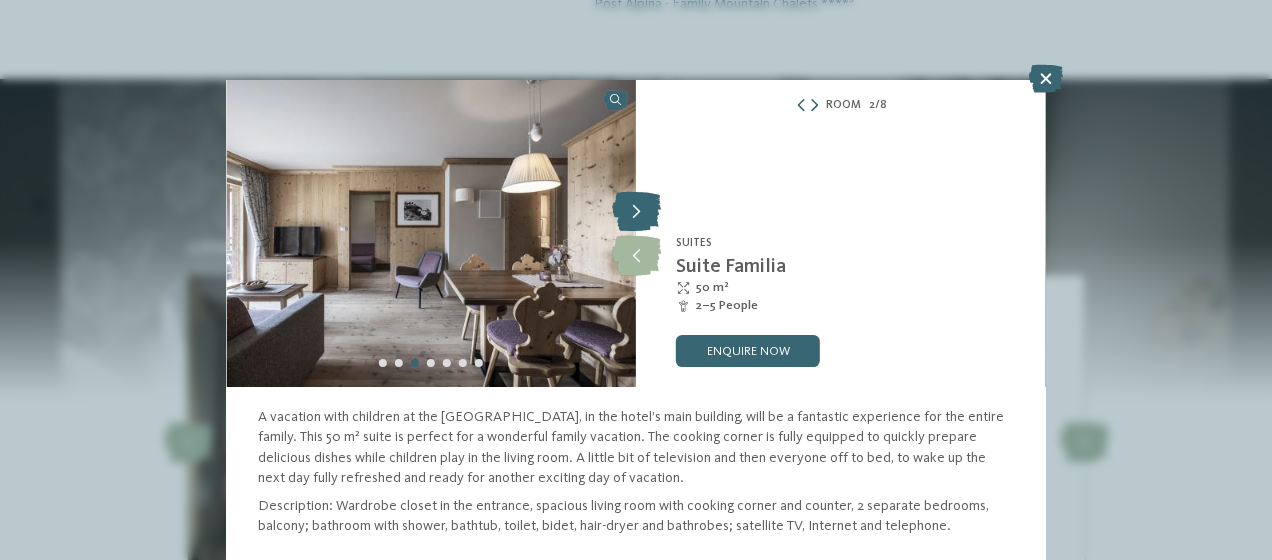 click at bounding box center (636, 212) 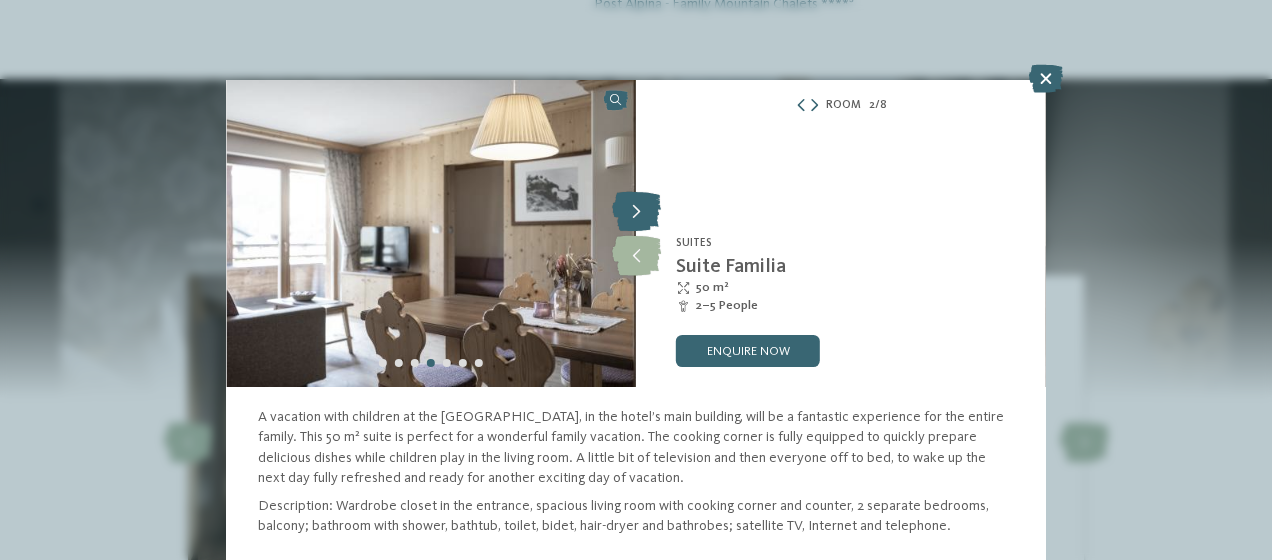 click at bounding box center [636, 212] 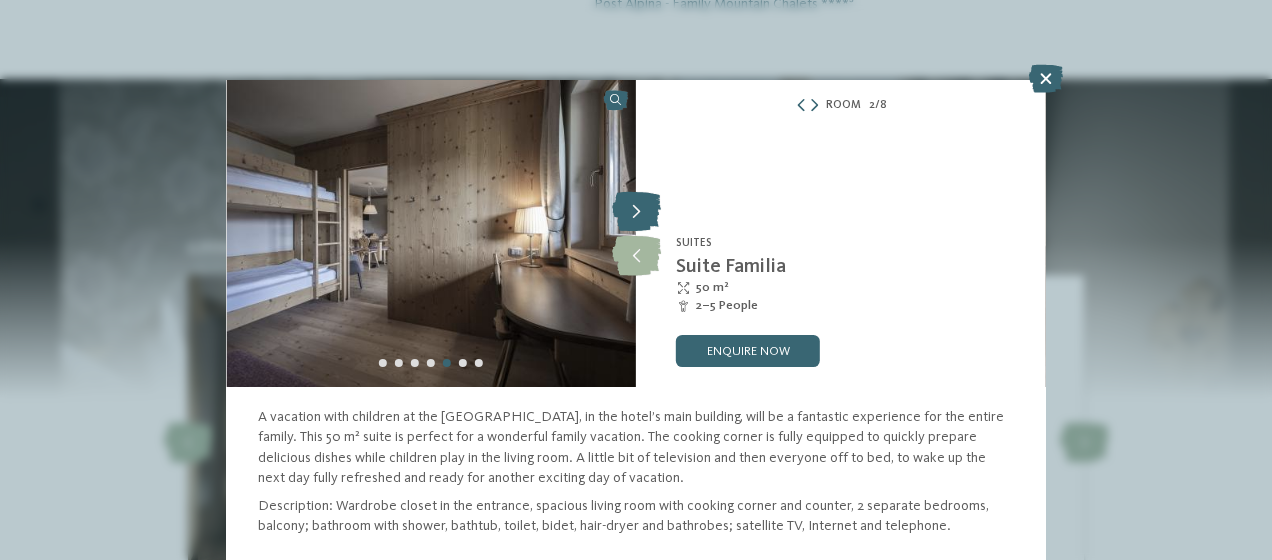 click at bounding box center [636, 212] 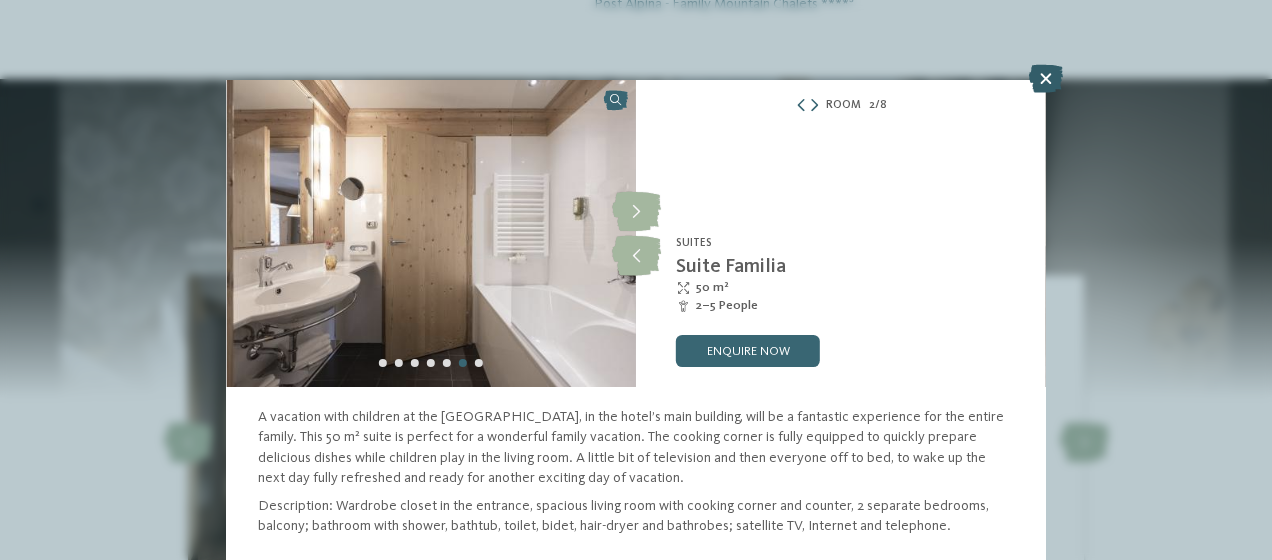 click at bounding box center (1046, 80) 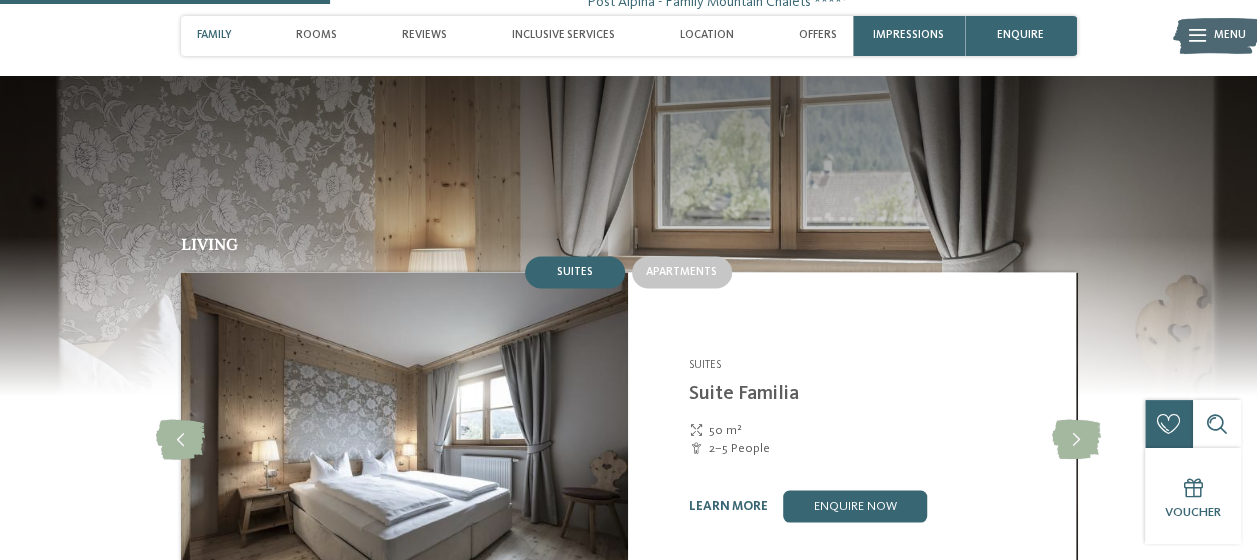 click on "Family" at bounding box center (214, 36) 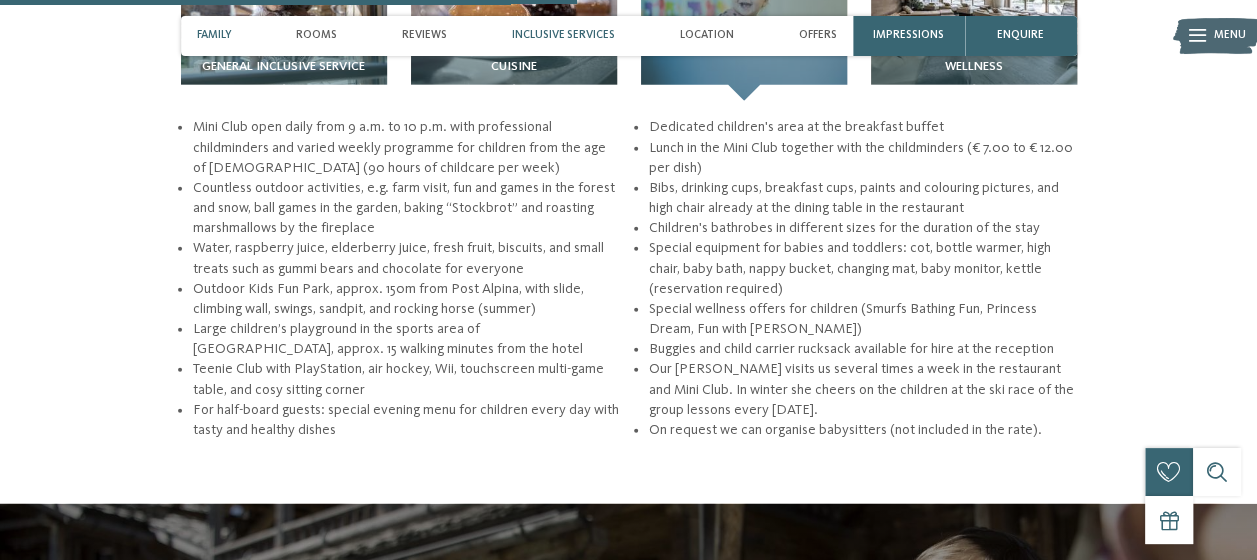 scroll, scrollTop: 2463, scrollLeft: 0, axis: vertical 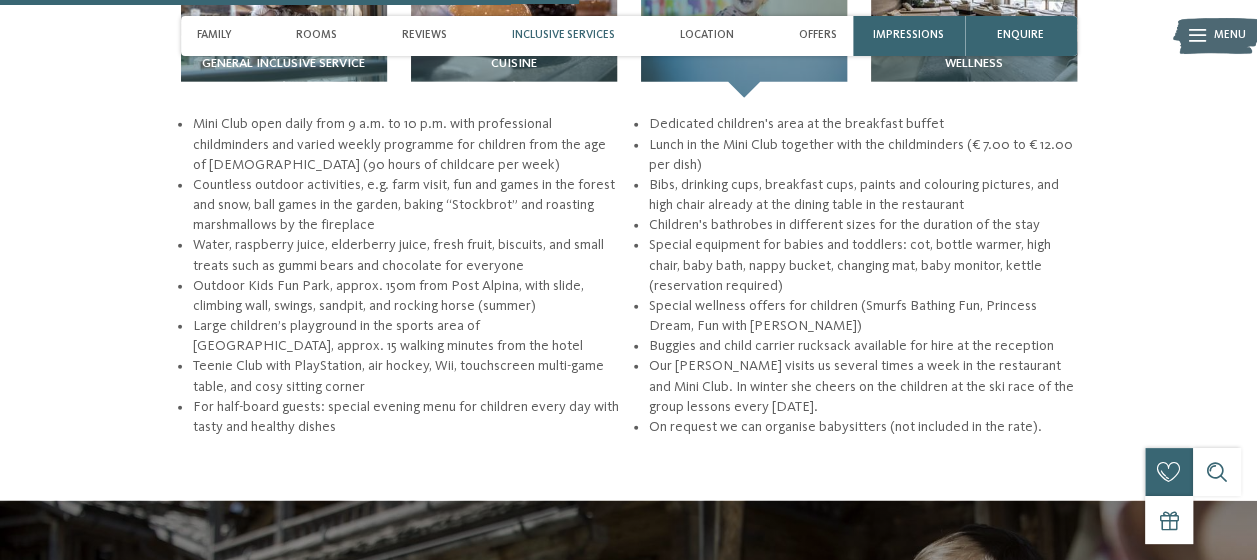 click on "Inclusive services" at bounding box center (563, 35) 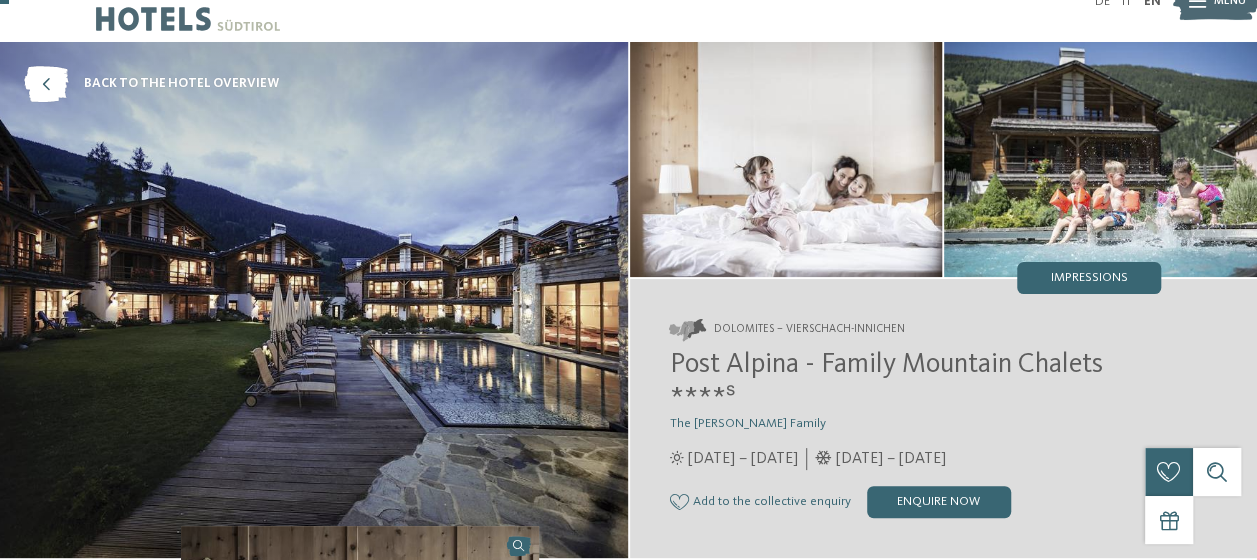 scroll, scrollTop: 0, scrollLeft: 0, axis: both 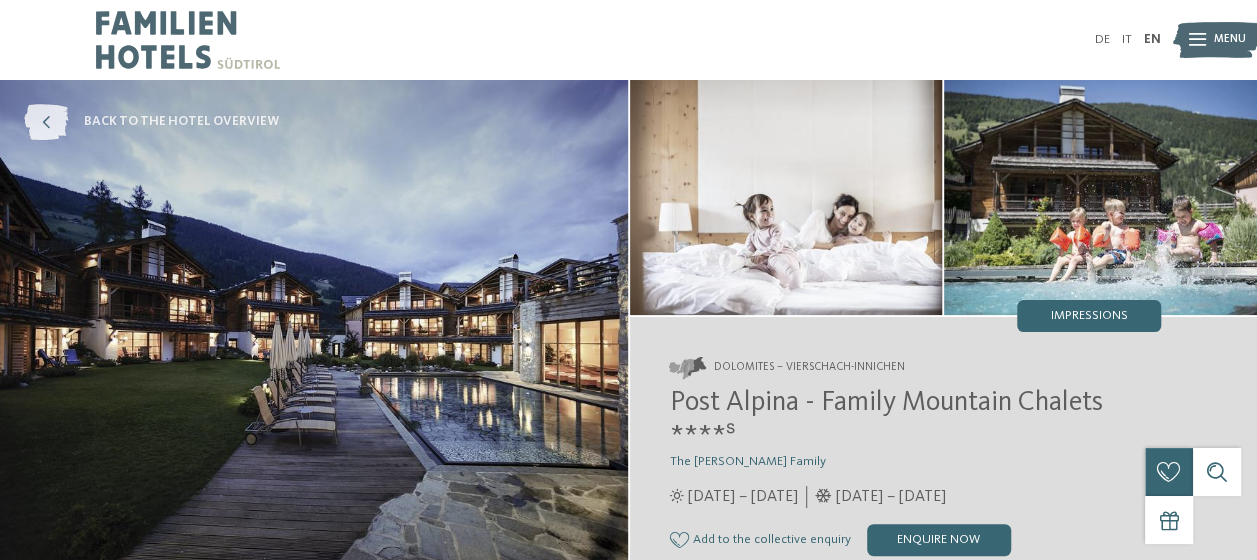 click at bounding box center [46, 122] 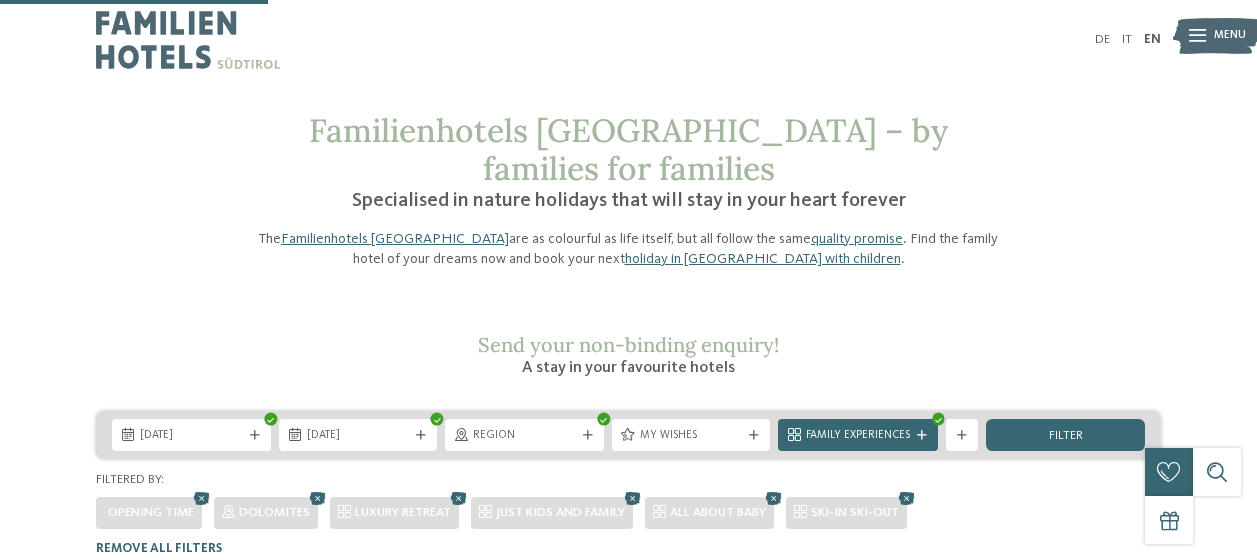 scroll, scrollTop: 456, scrollLeft: 0, axis: vertical 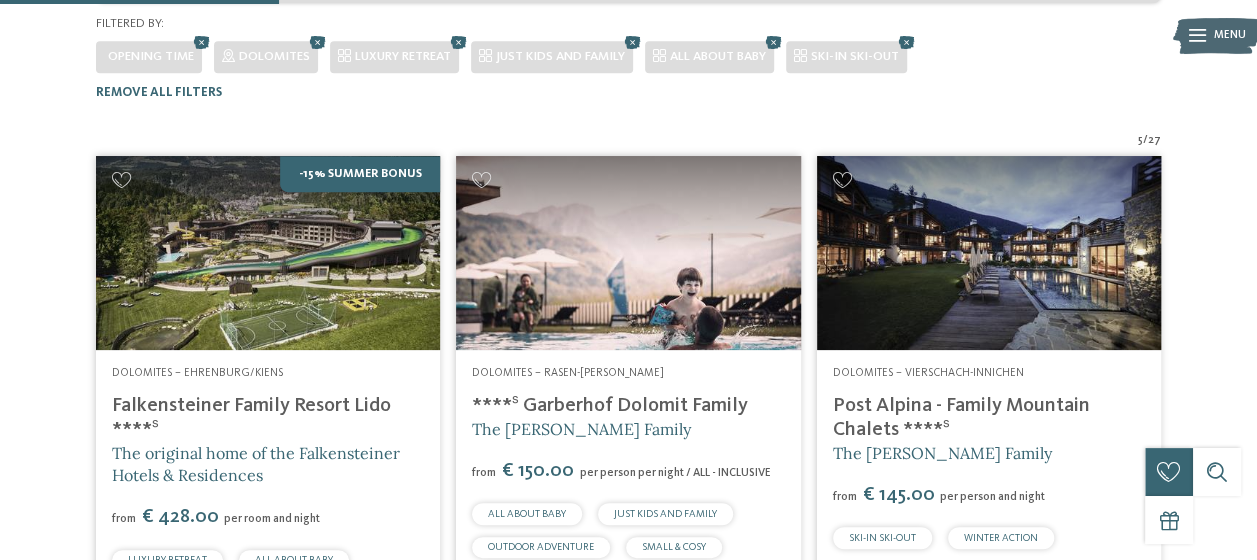 click on "Falkensteiner Family Resort Lido ****ˢ" at bounding box center (251, 418) 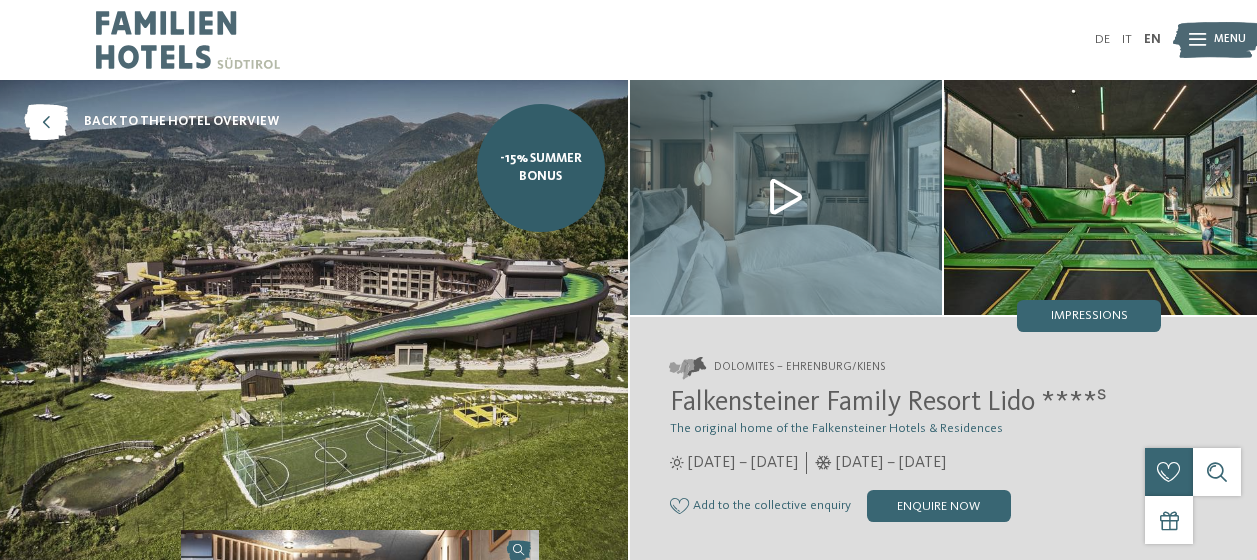 scroll, scrollTop: 0, scrollLeft: 0, axis: both 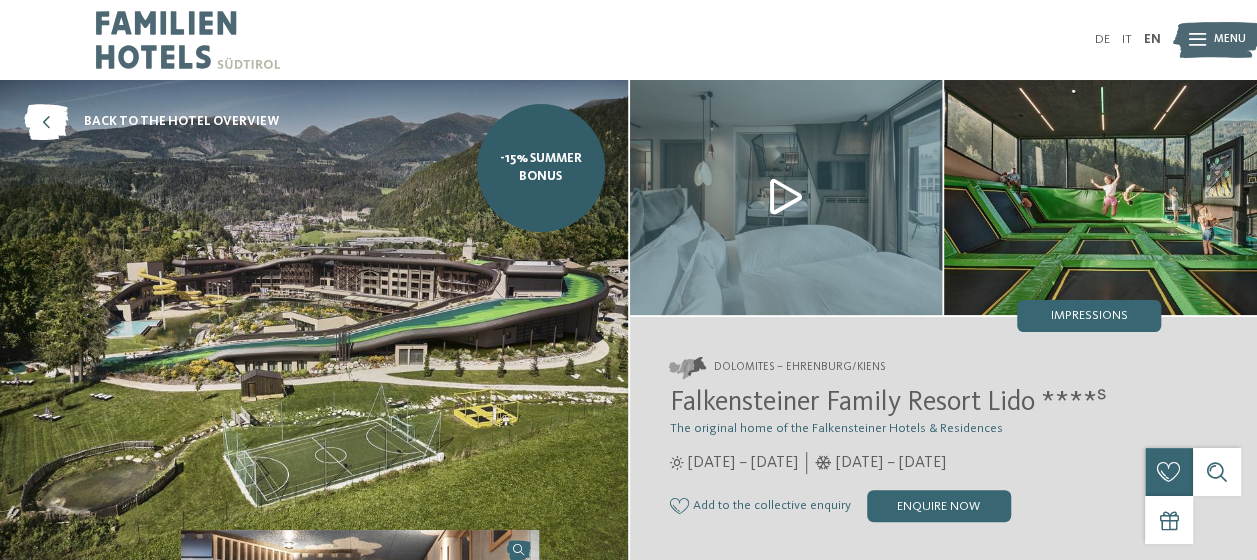 click at bounding box center [786, 197] 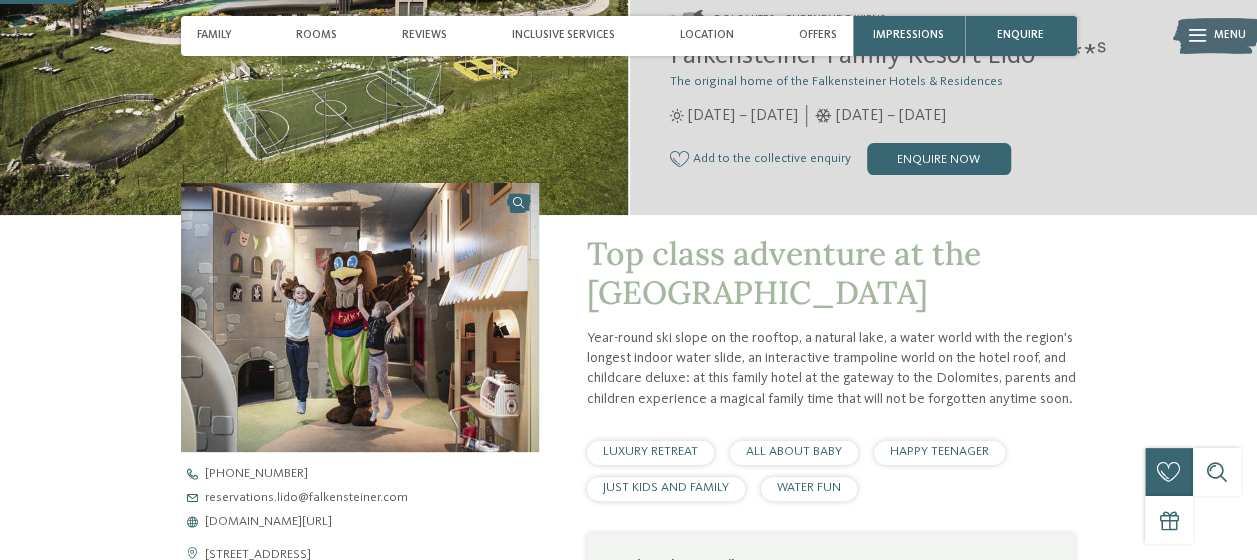 scroll, scrollTop: 374, scrollLeft: 0, axis: vertical 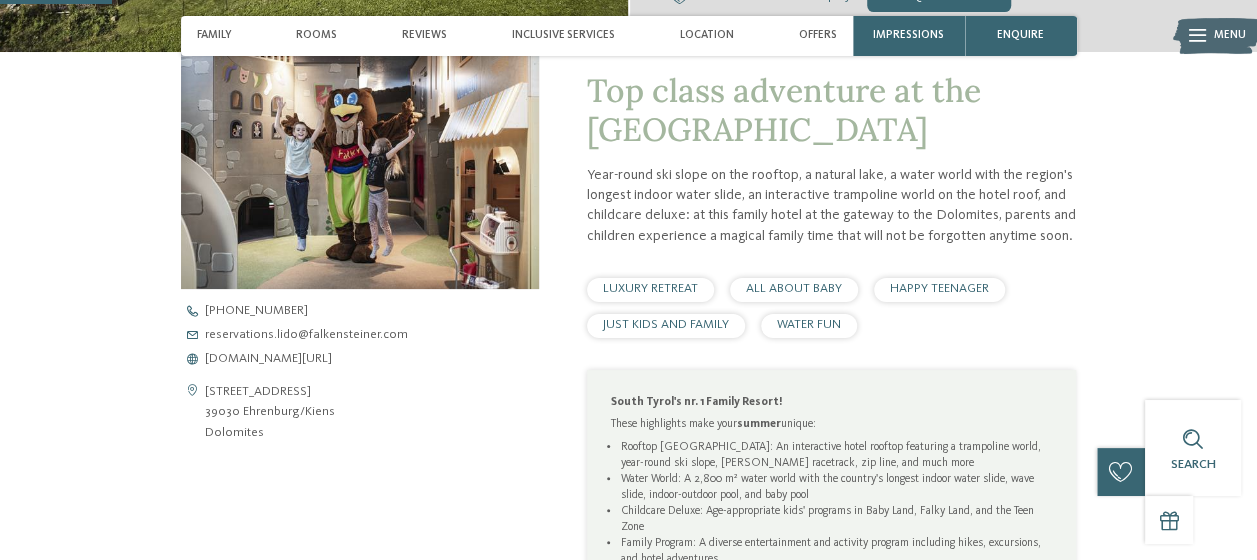 click on "These highlights make your  summer  unique:" at bounding box center [832, 424] 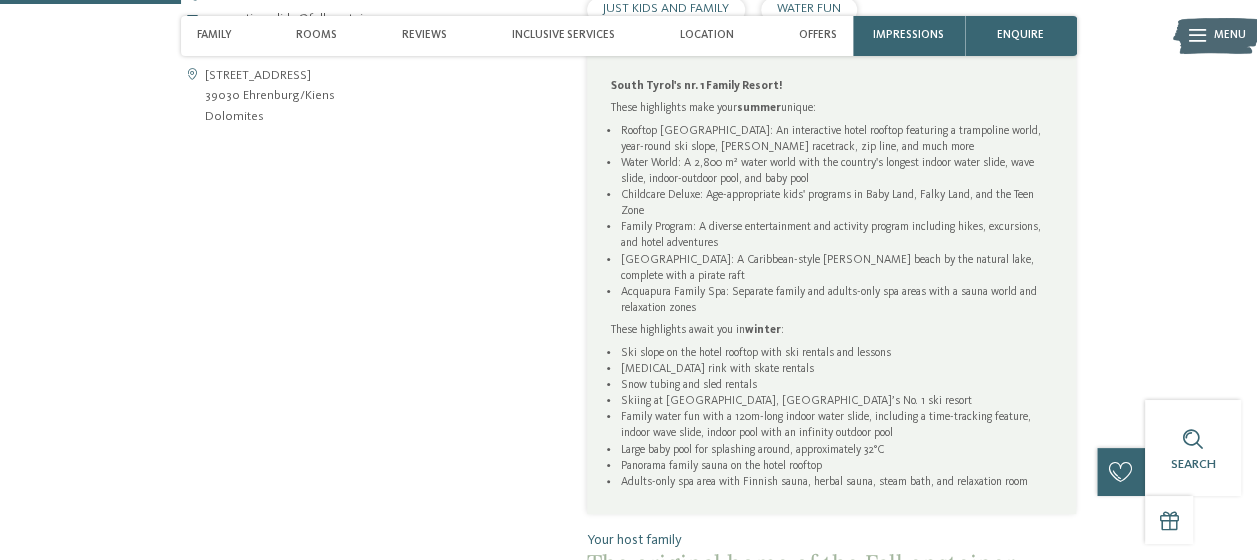click on "Family water fun with a 120m-long indoor water slide, including a time-tracking feature, indoor wave slide, indoor pool with an infinity outdoor pool" at bounding box center (836, 425) 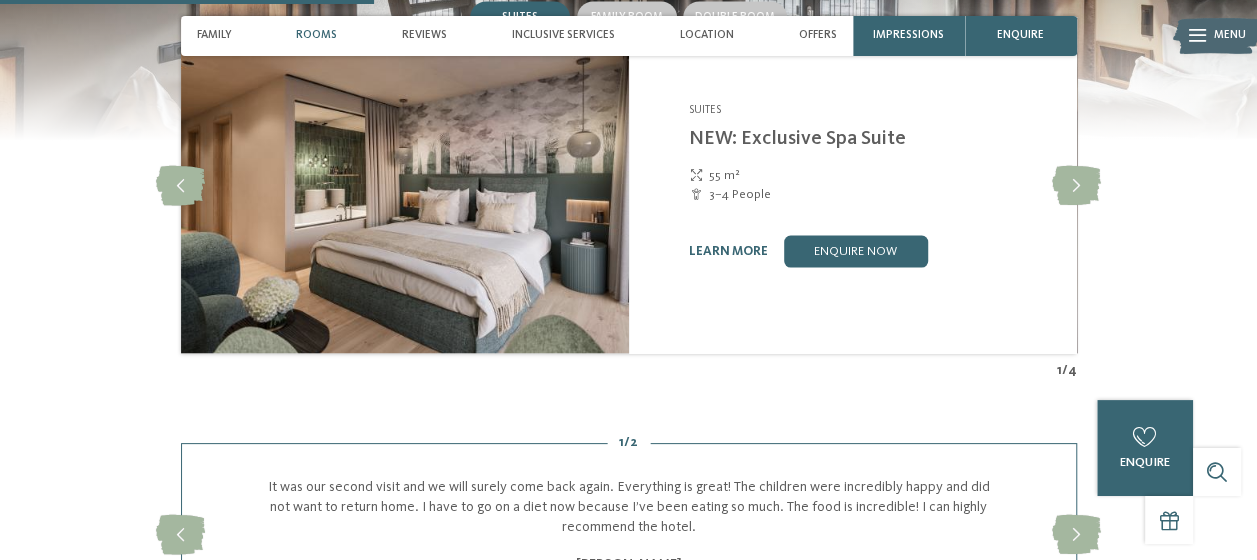 scroll, scrollTop: 1703, scrollLeft: 0, axis: vertical 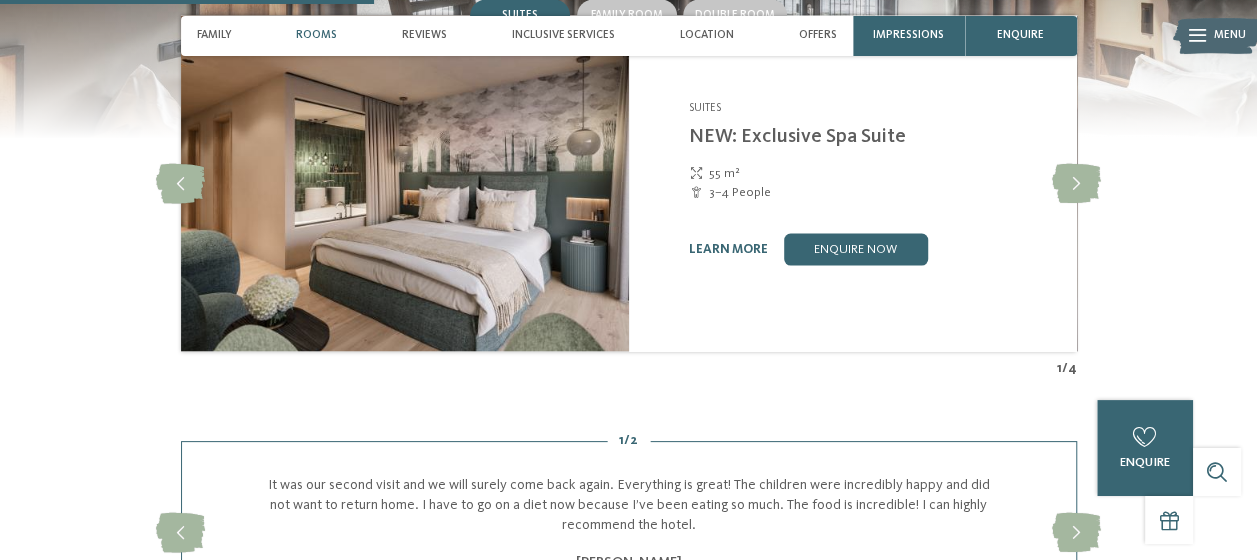 click on "back to the hotel overview
-15% Summer Bonus" at bounding box center (628, 1026) 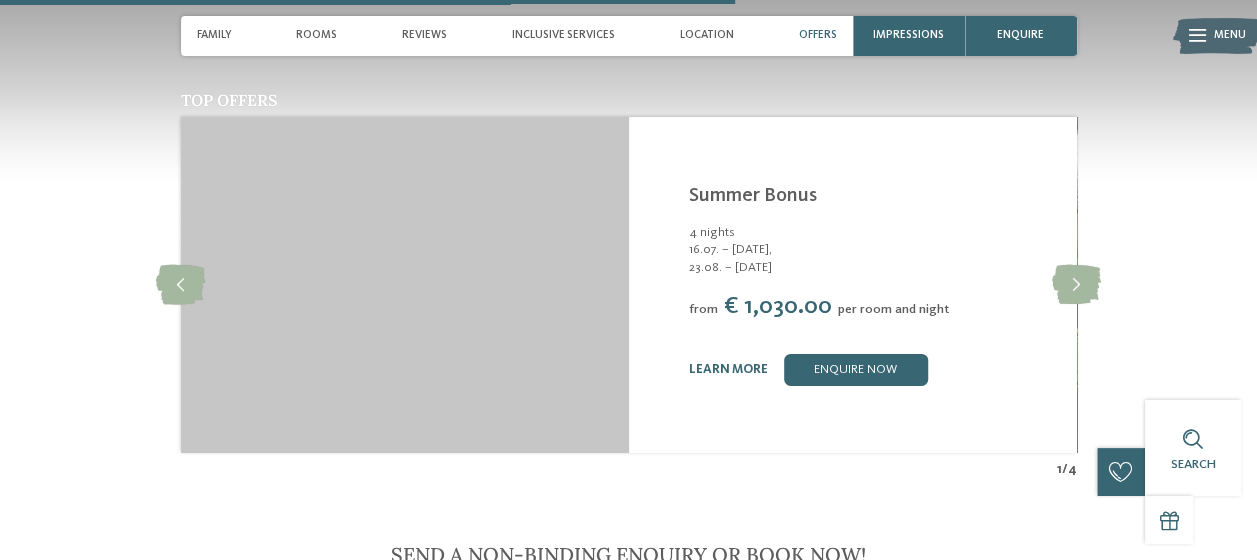scroll, scrollTop: 3364, scrollLeft: 0, axis: vertical 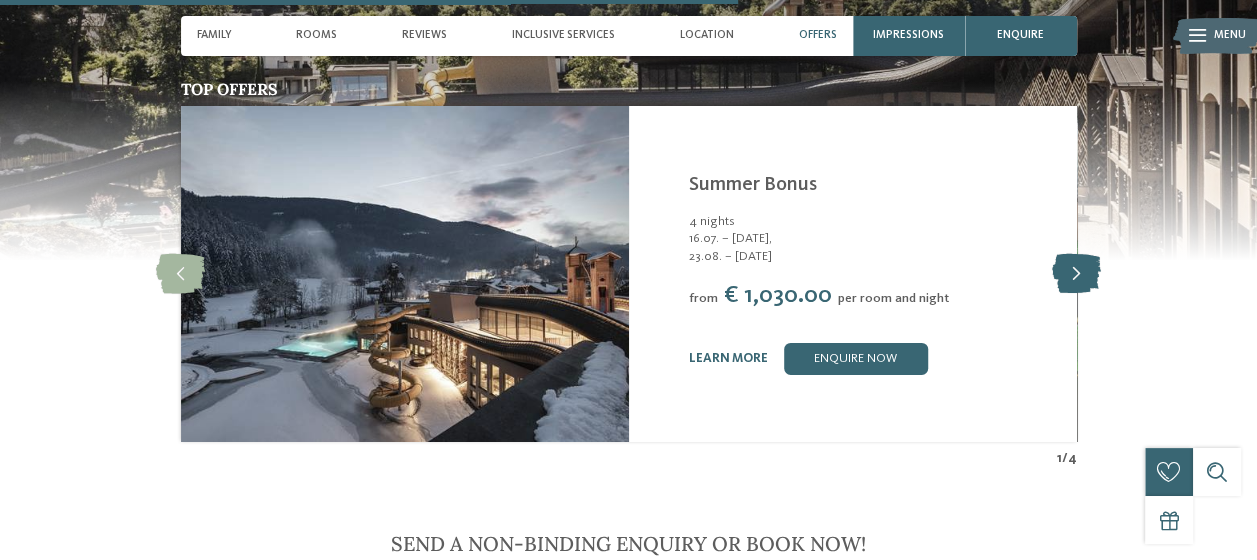 click at bounding box center (1076, 274) 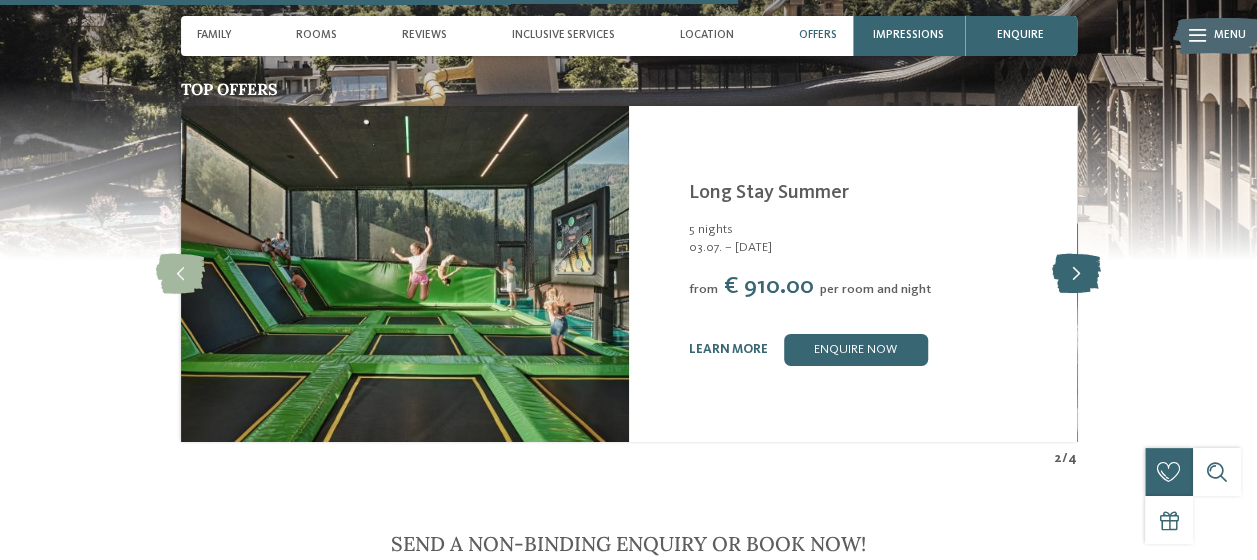 click at bounding box center [1076, 274] 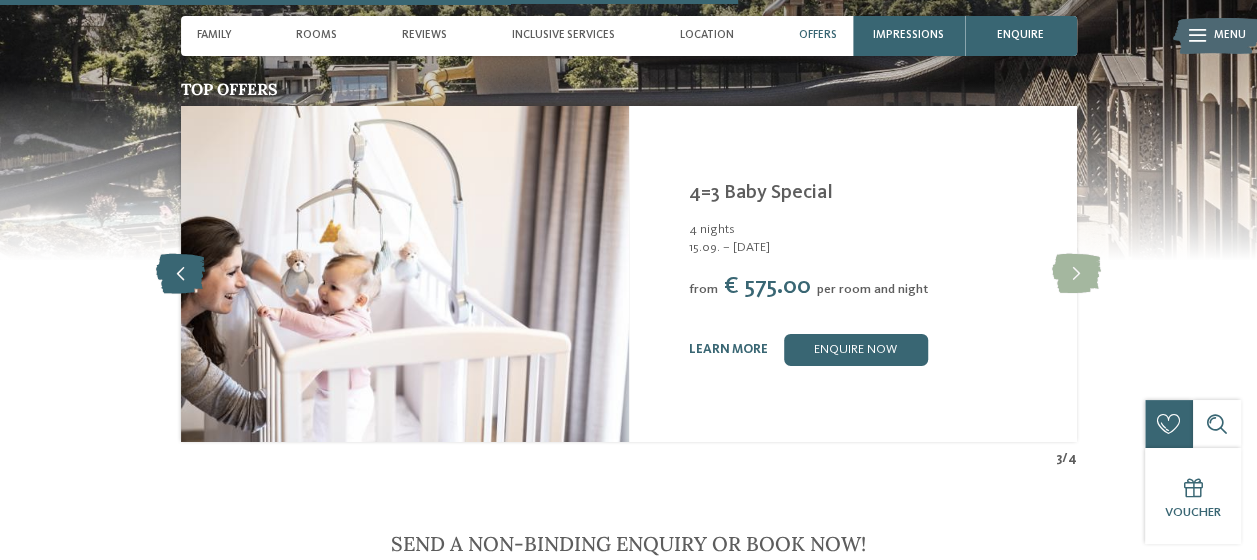 click at bounding box center (180, 274) 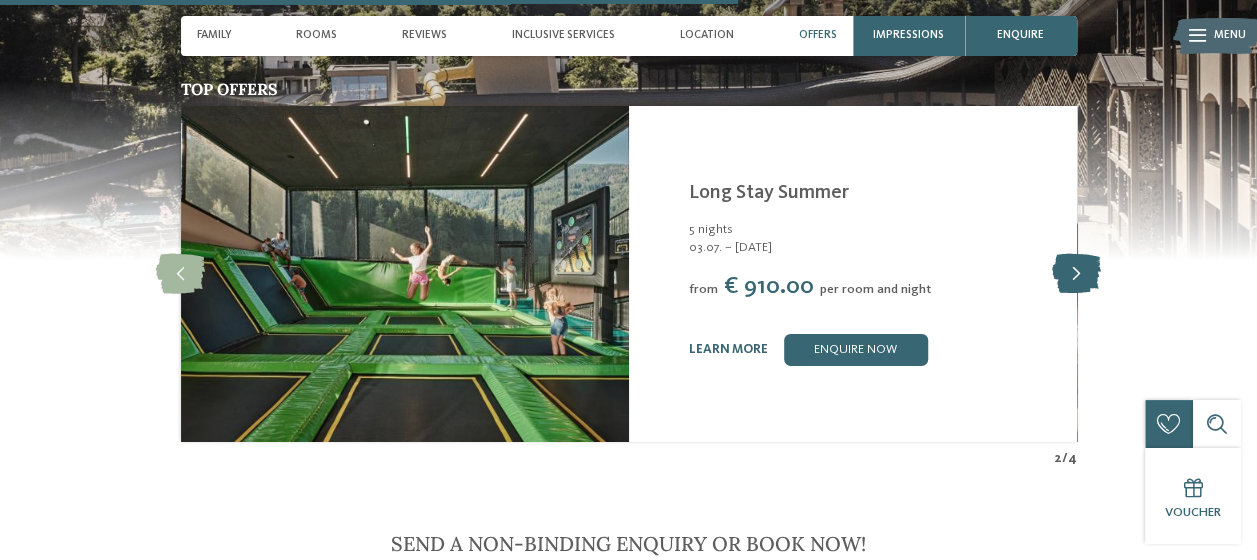 click at bounding box center (1076, 274) 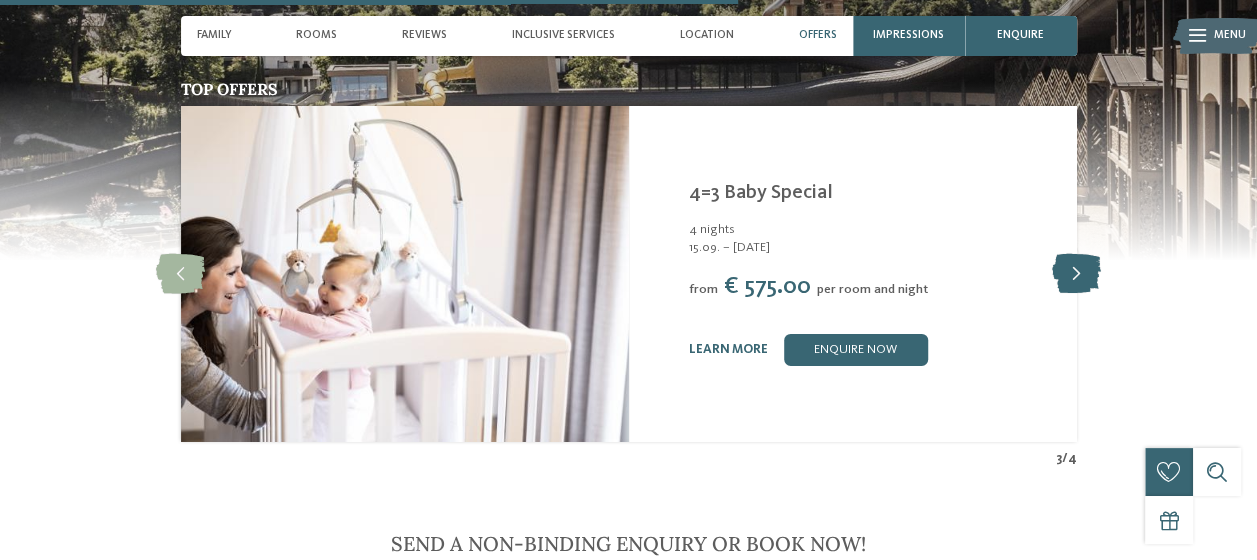 click at bounding box center (1076, 274) 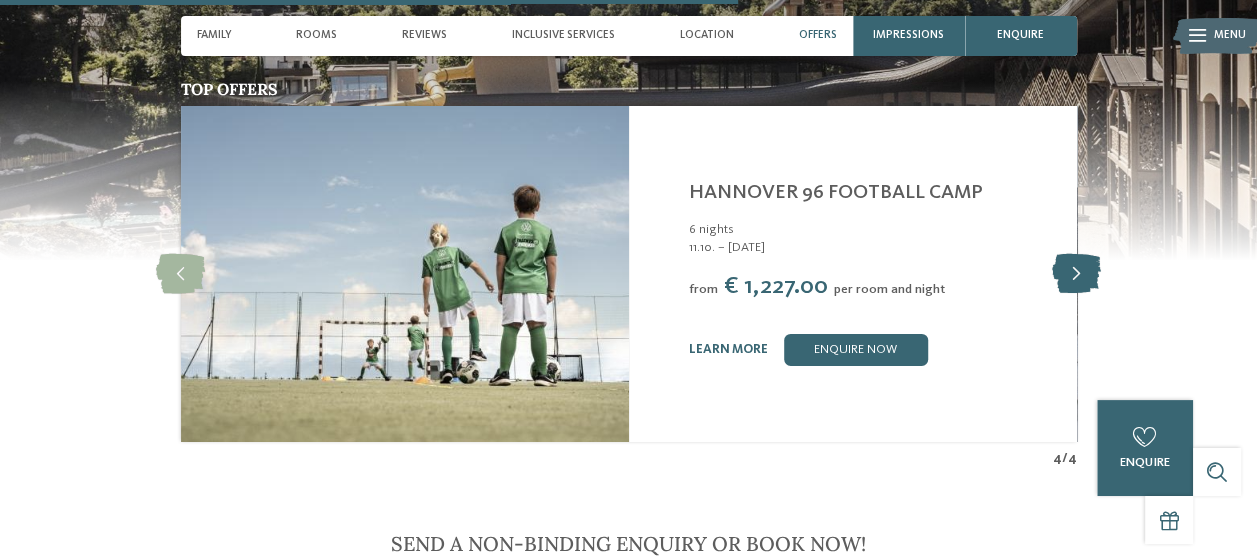 click at bounding box center [1076, 274] 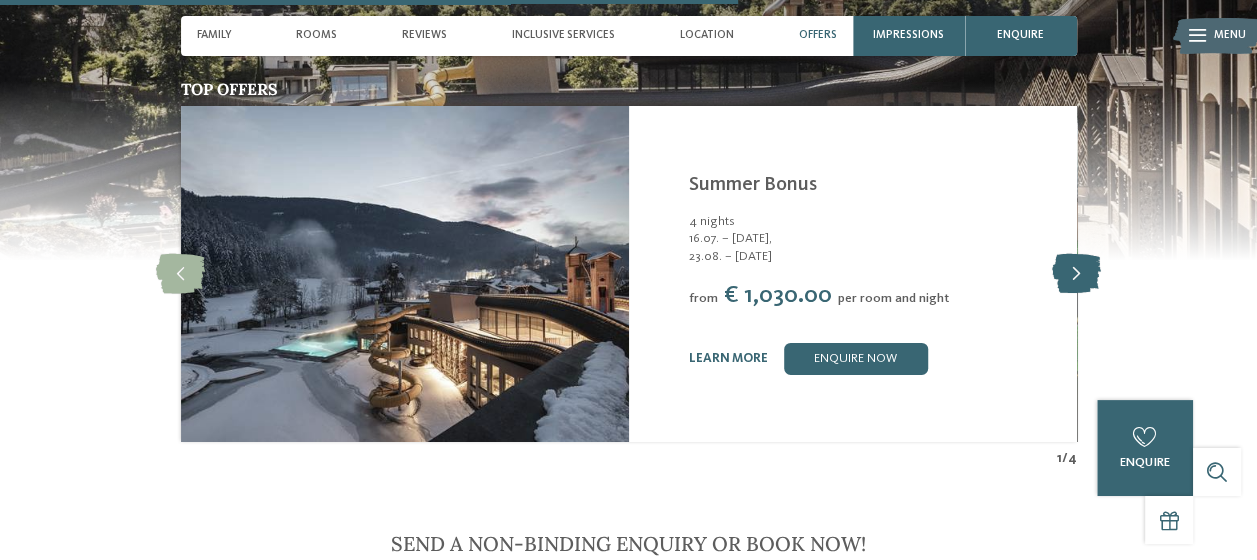 click at bounding box center (1076, 274) 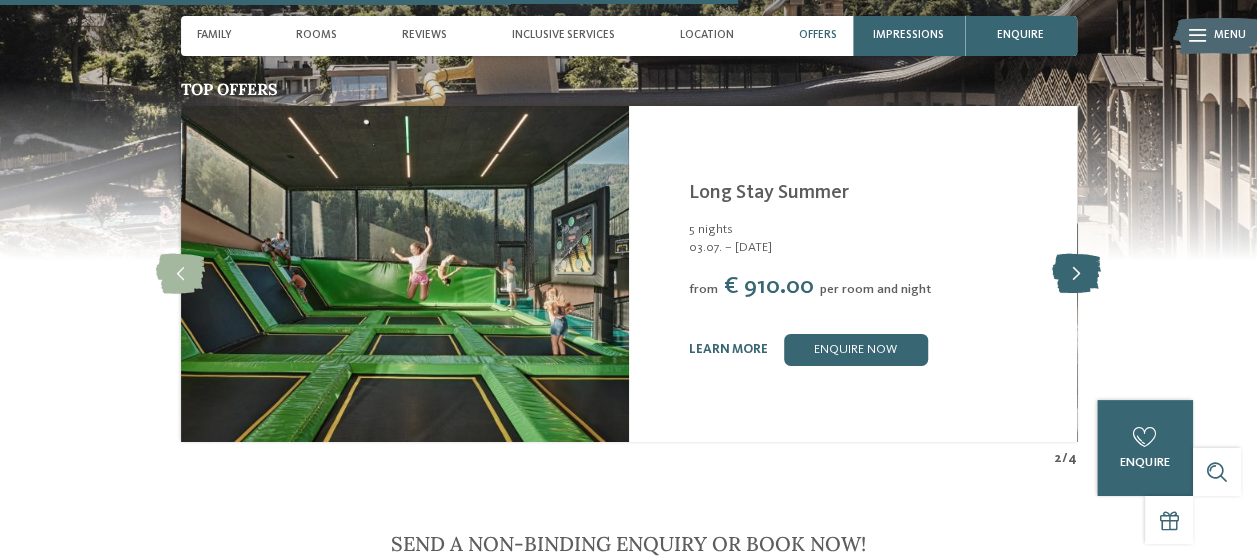 click at bounding box center [1076, 274] 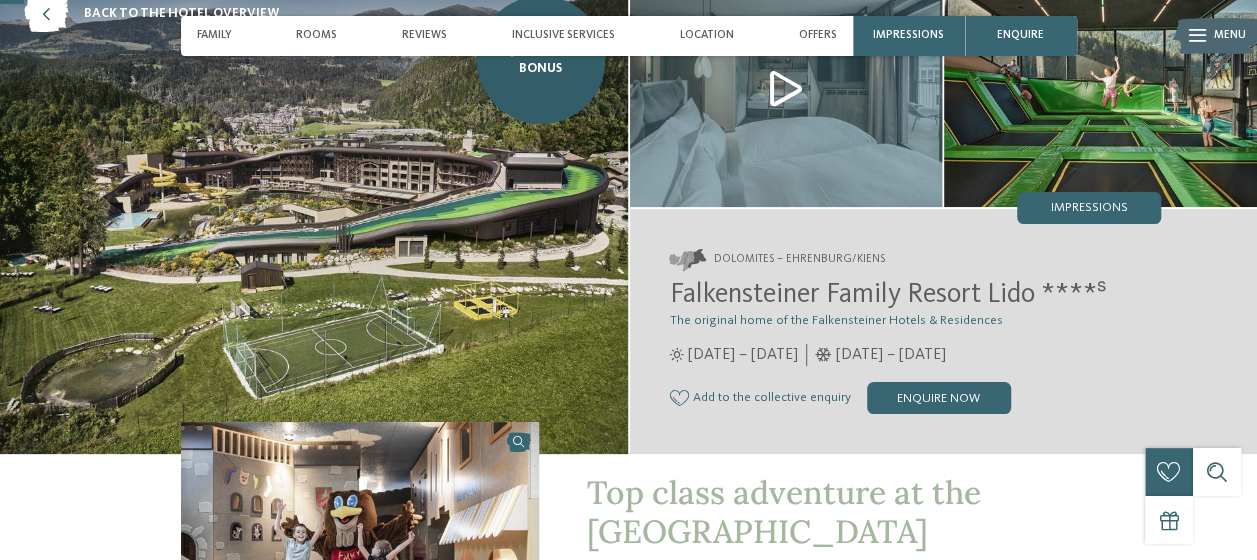 scroll, scrollTop: 111, scrollLeft: 0, axis: vertical 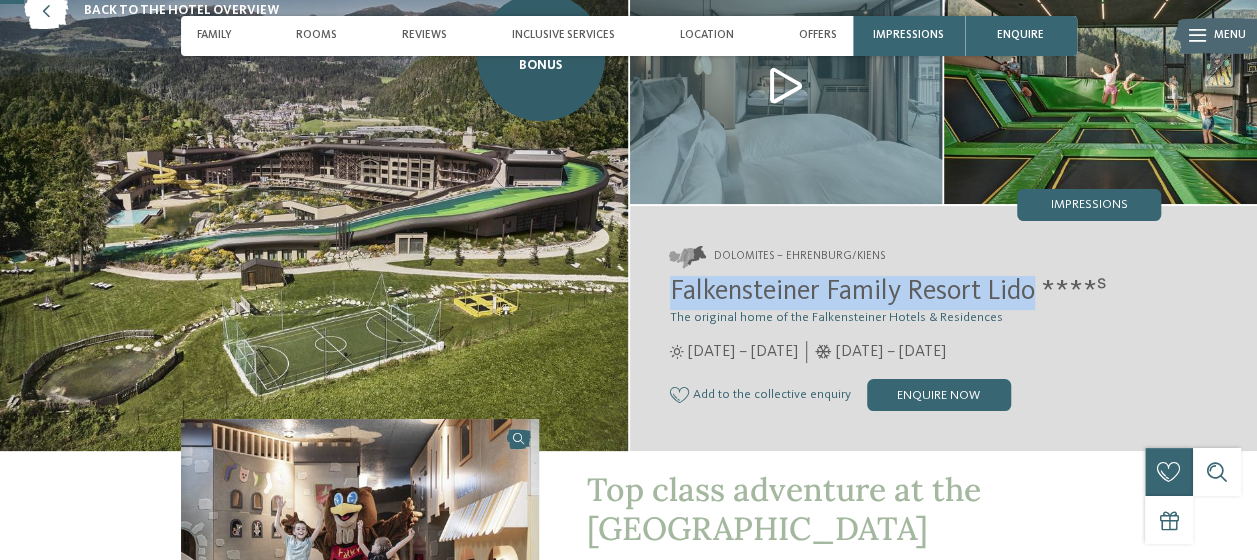 drag, startPoint x: 670, startPoint y: 290, endPoint x: 1038, endPoint y: 289, distance: 368.00137 